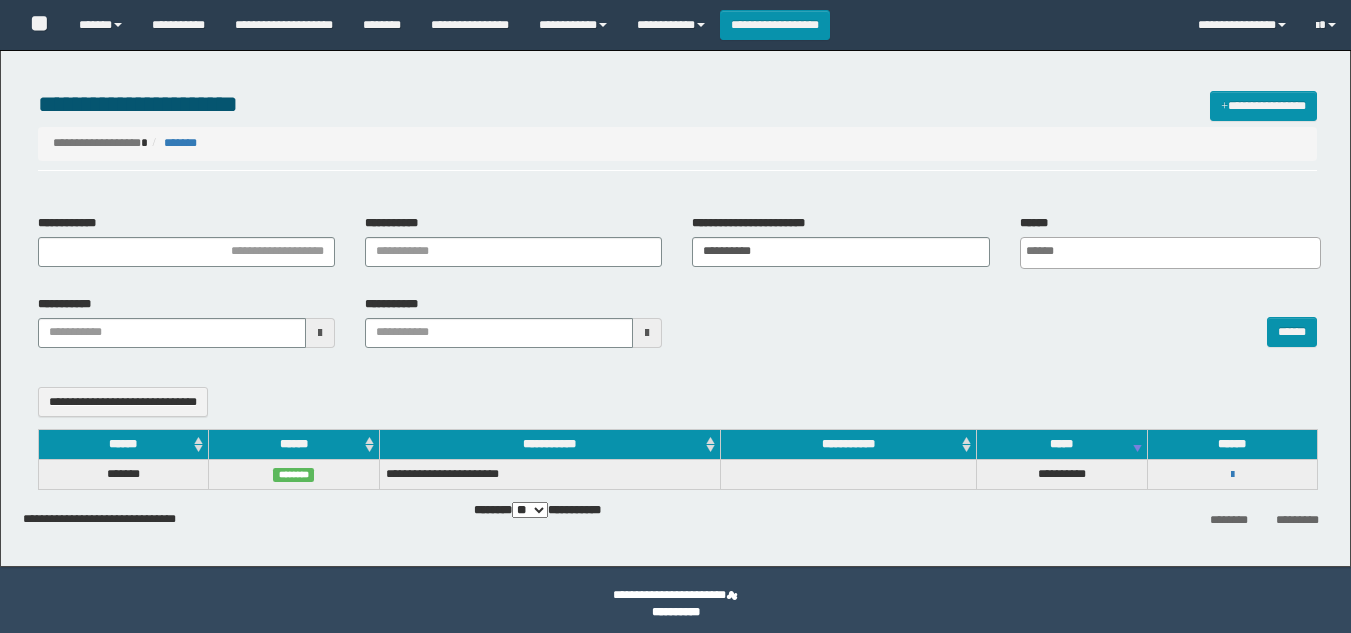 select 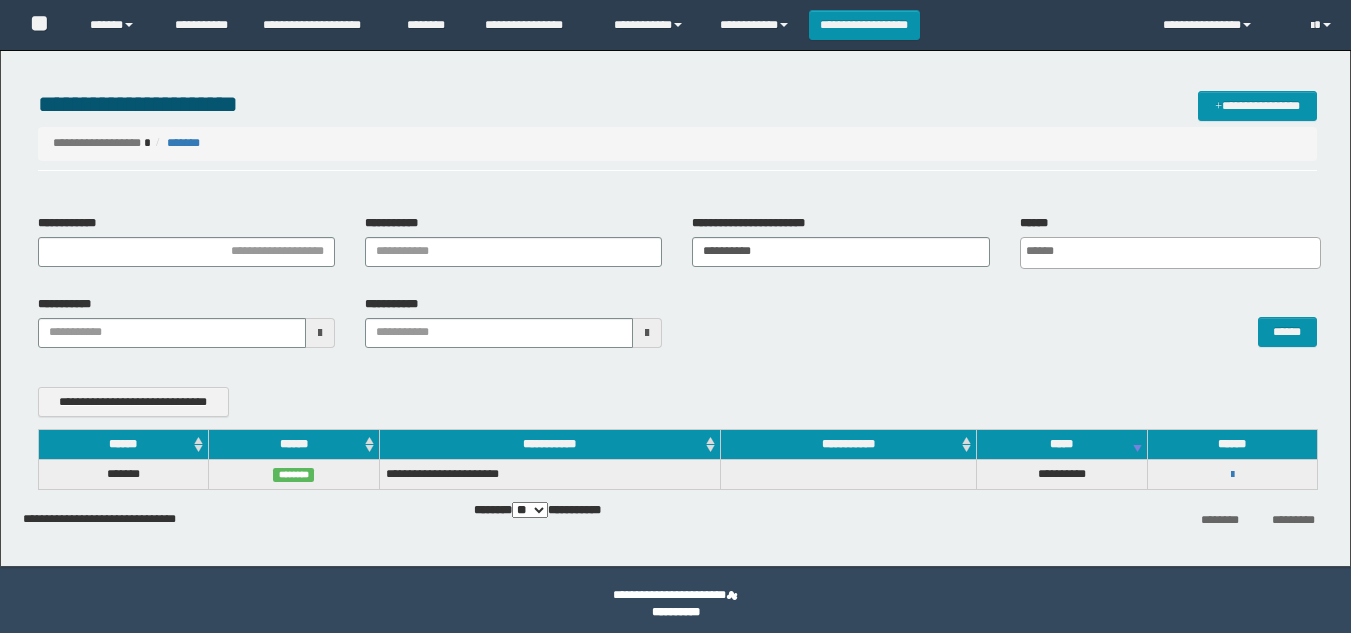 scroll, scrollTop: 0, scrollLeft: 0, axis: both 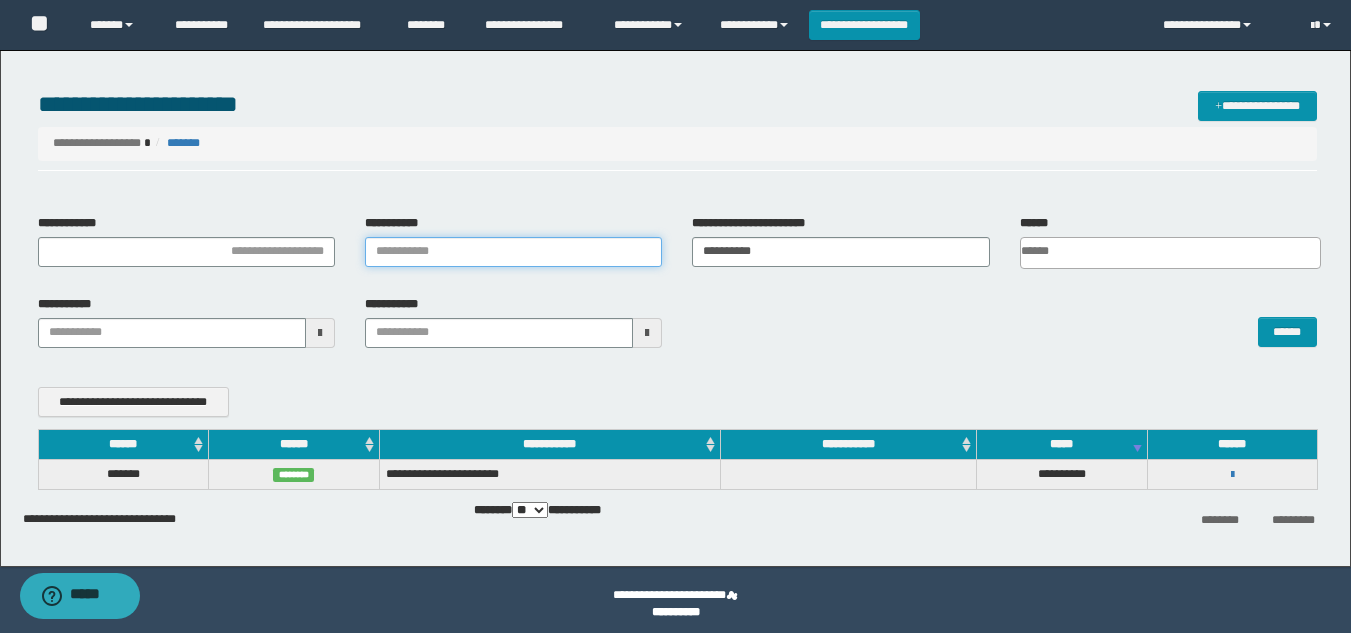 click on "**********" at bounding box center [513, 252] 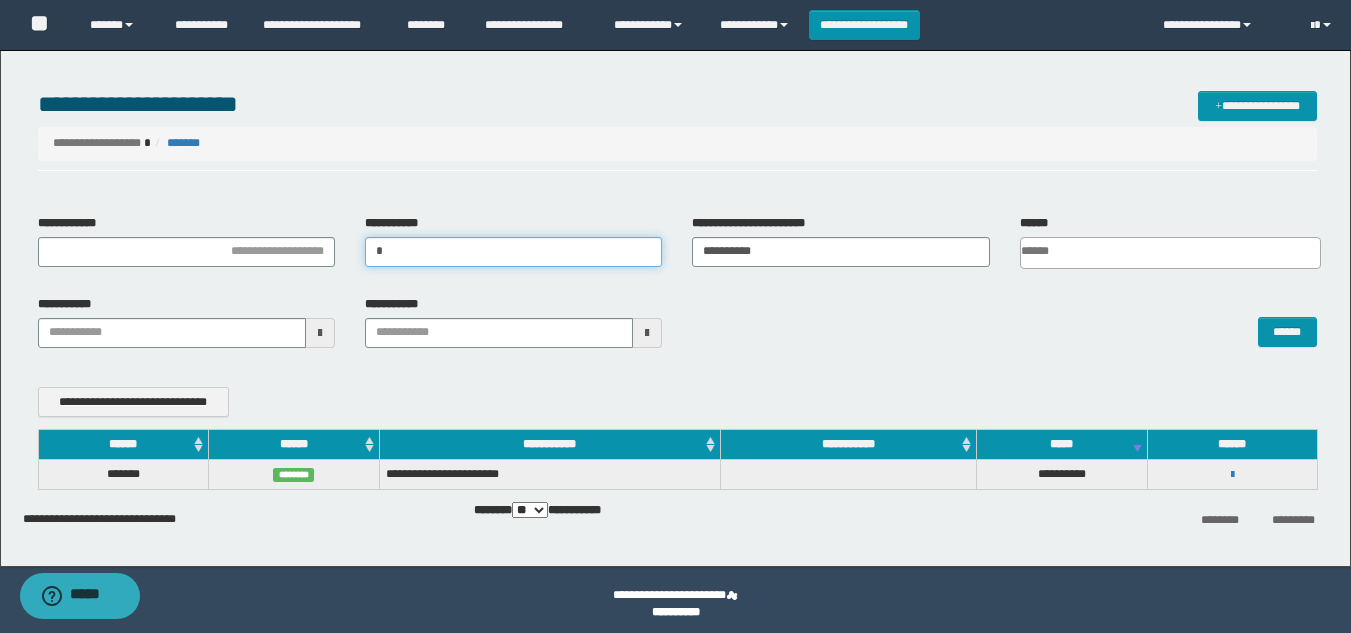 type 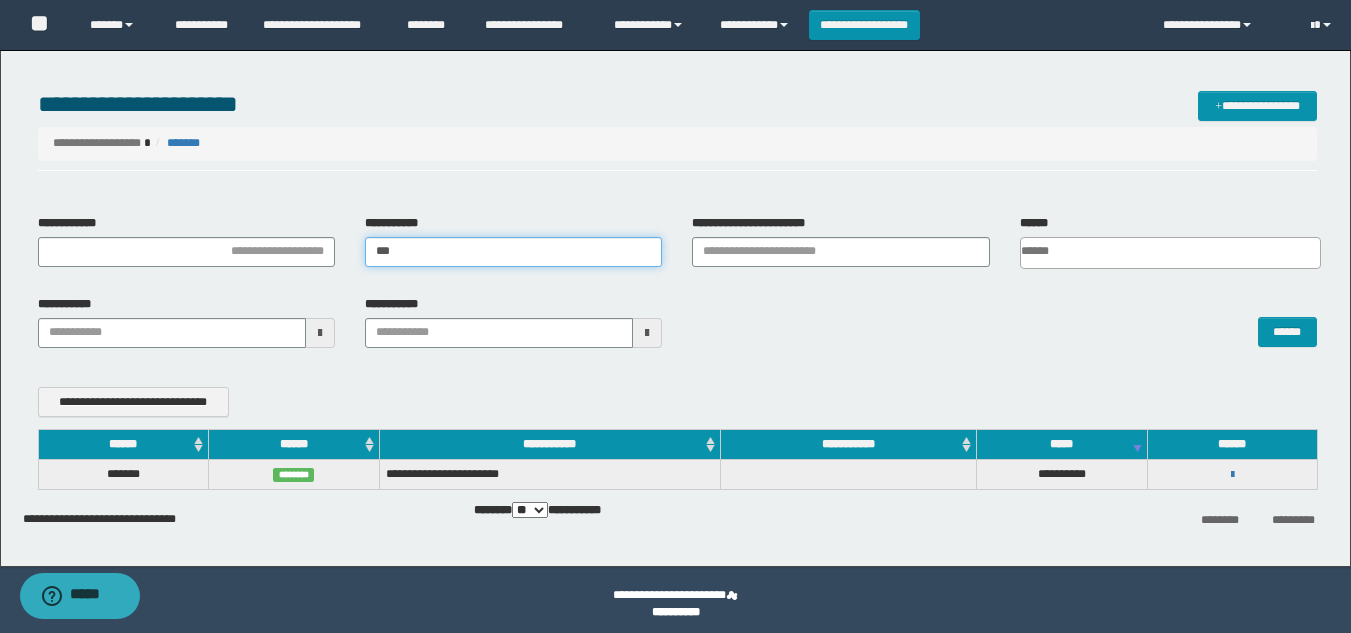 type on "***" 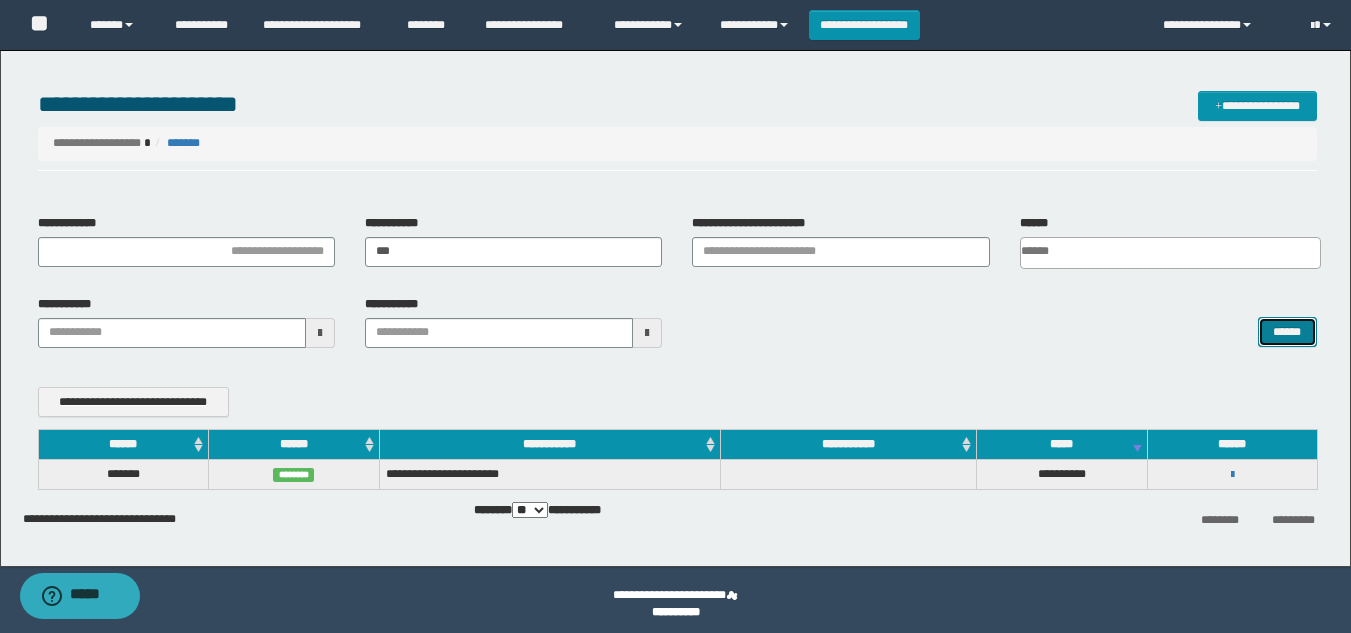 click on "******" at bounding box center [1287, 332] 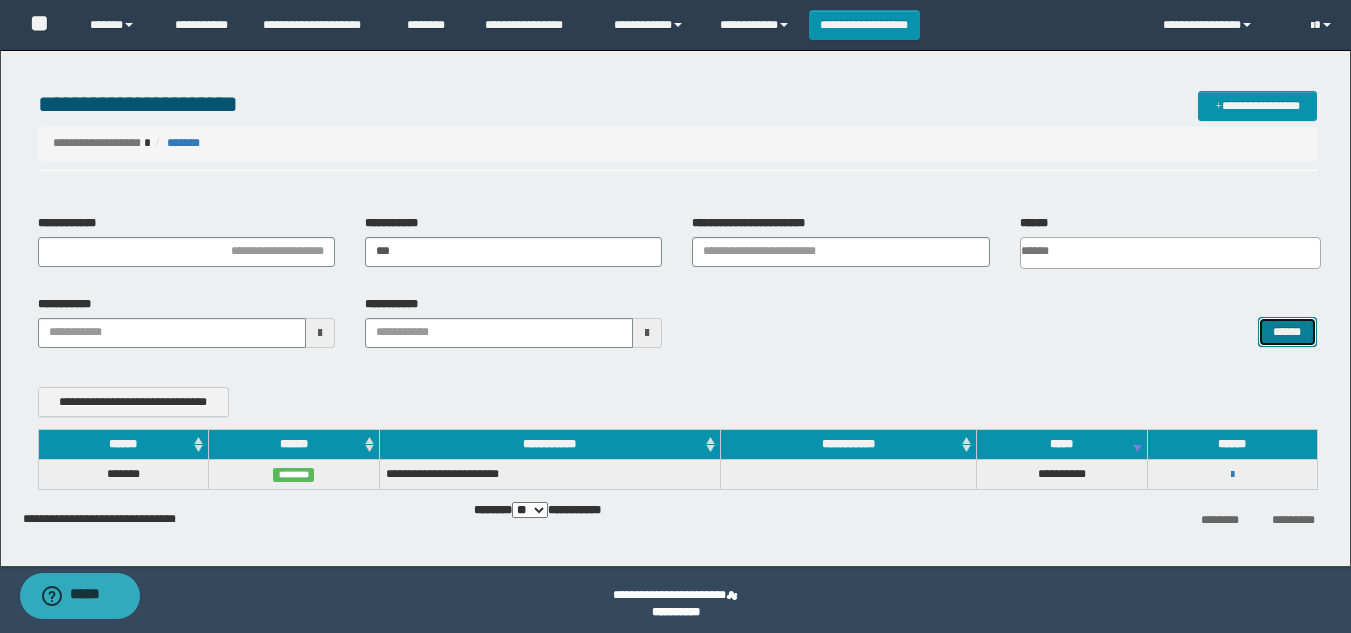 click on "******" at bounding box center (1287, 332) 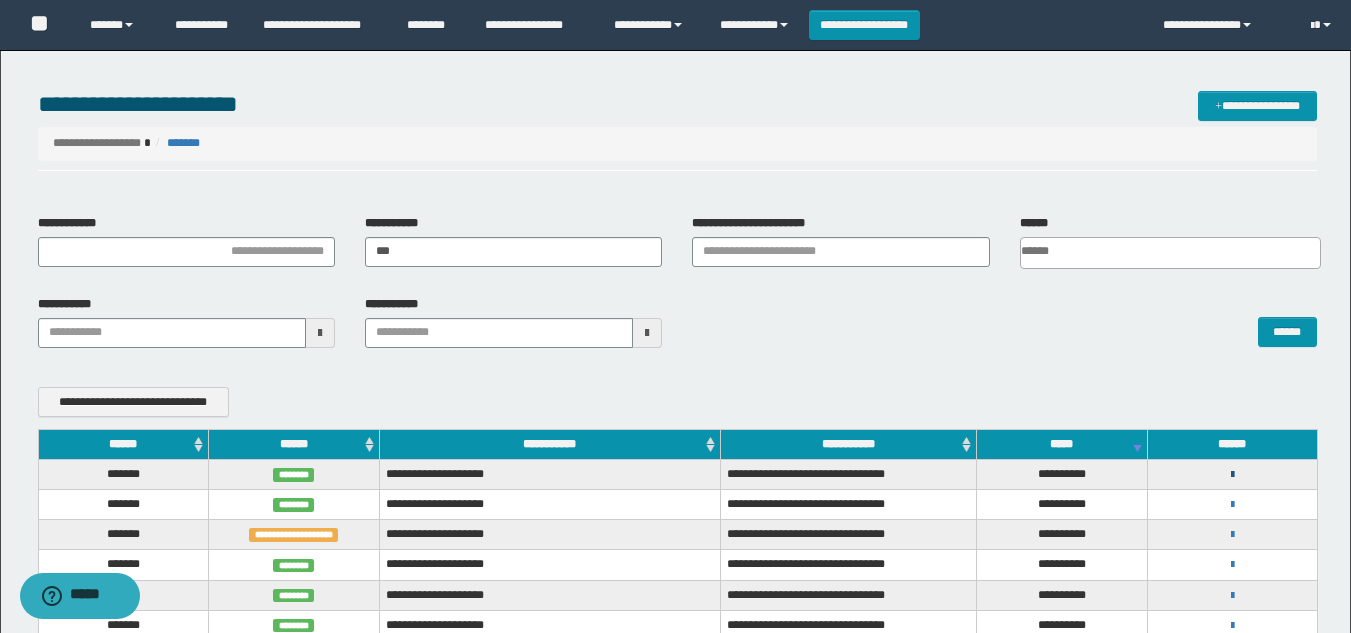 click at bounding box center (1232, 475) 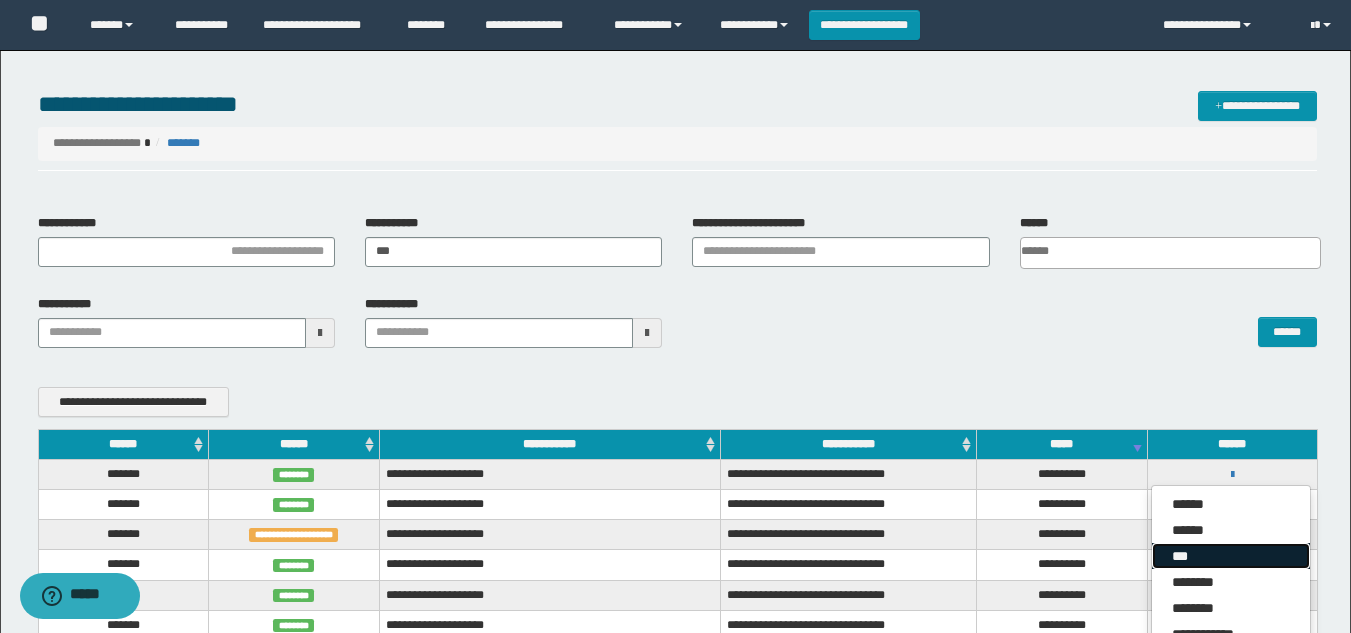 click on "***" at bounding box center (1231, 556) 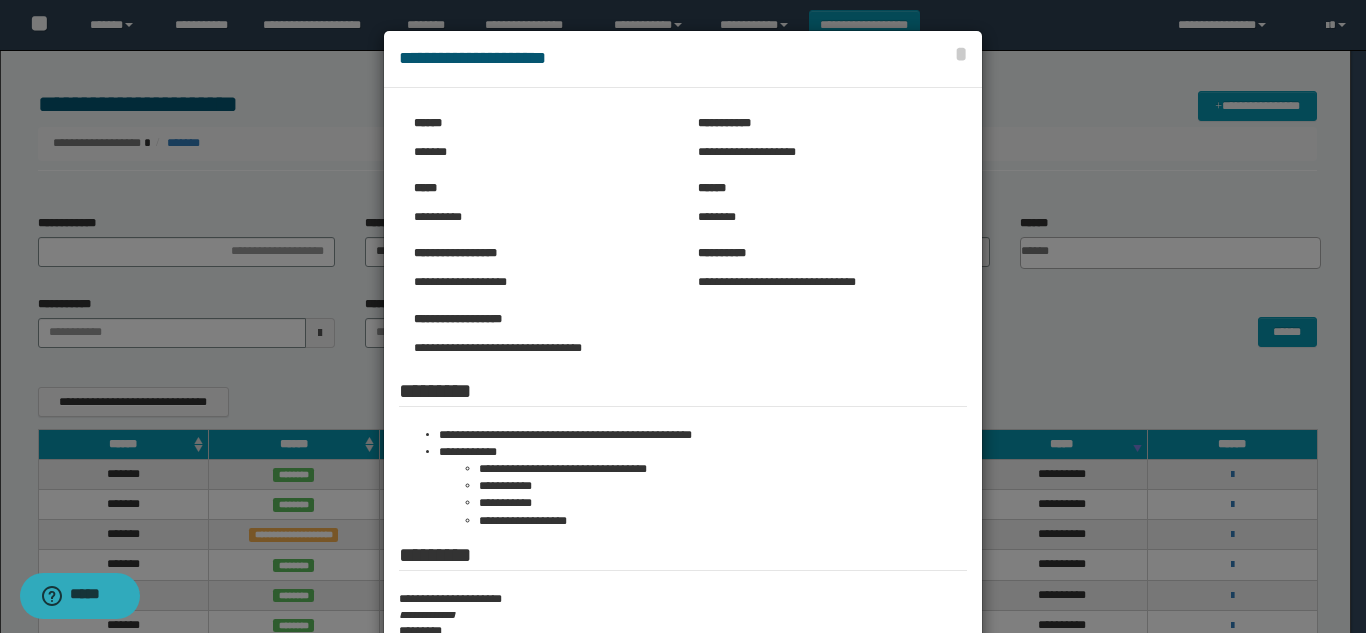 click at bounding box center (683, 448) 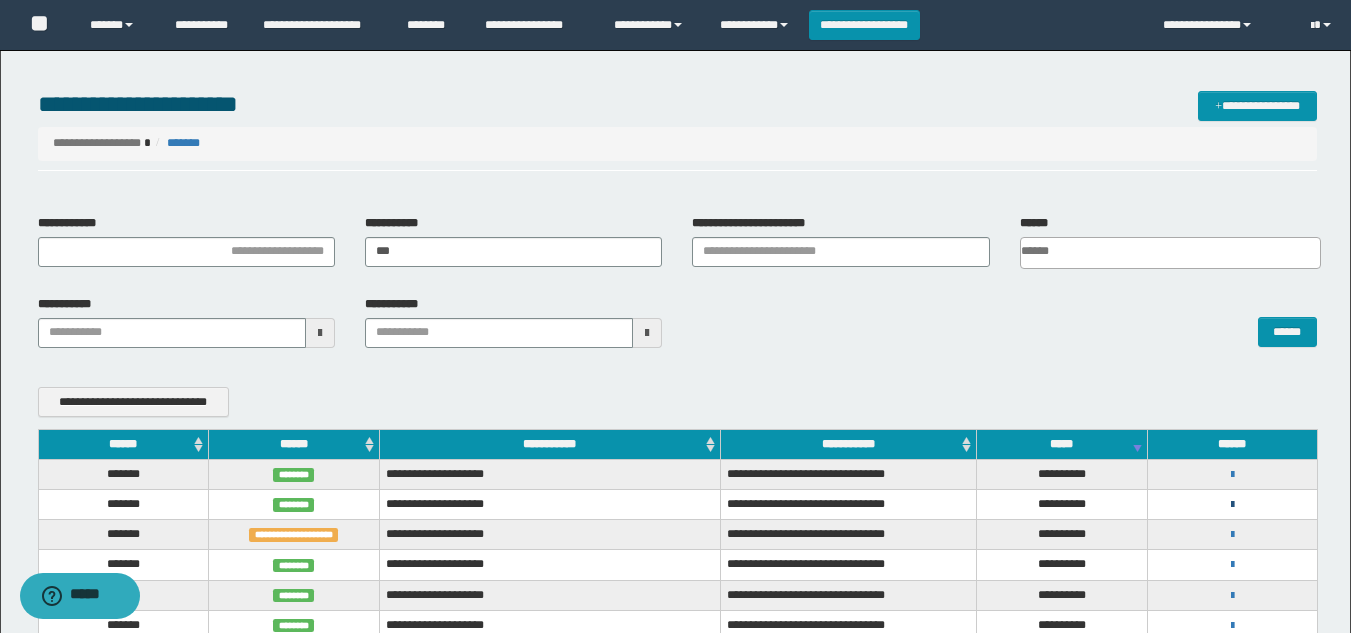click at bounding box center (1232, 505) 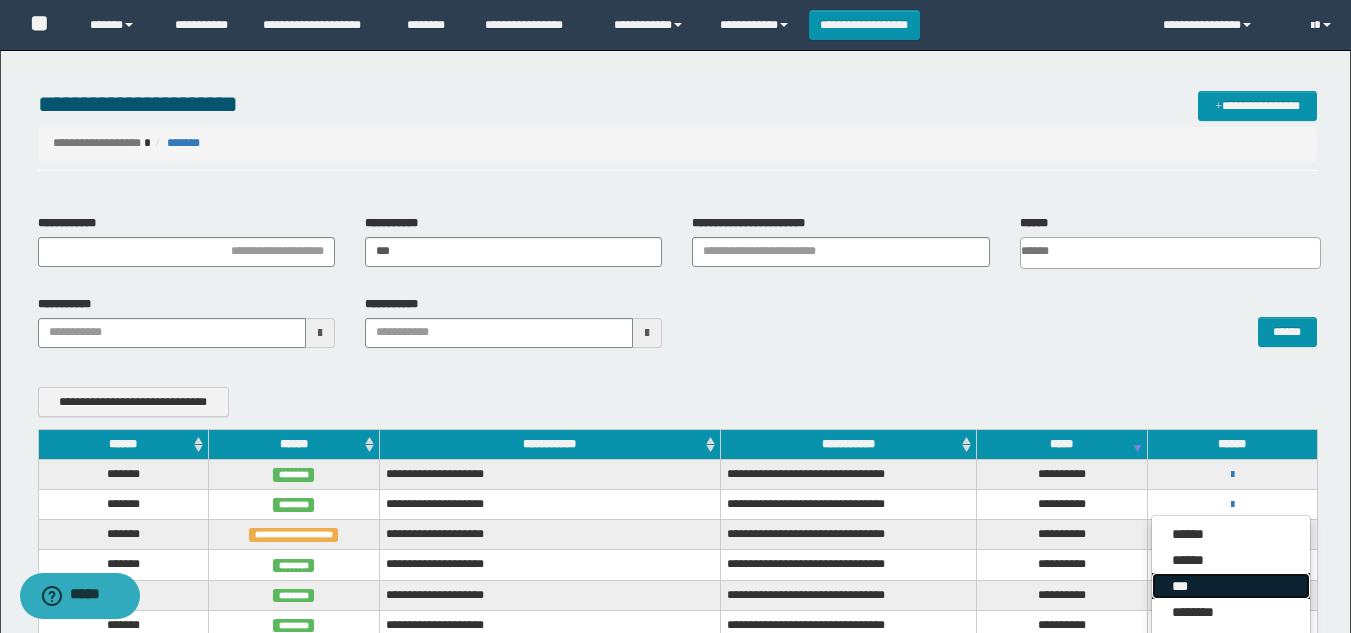 click on "***" at bounding box center (1231, 586) 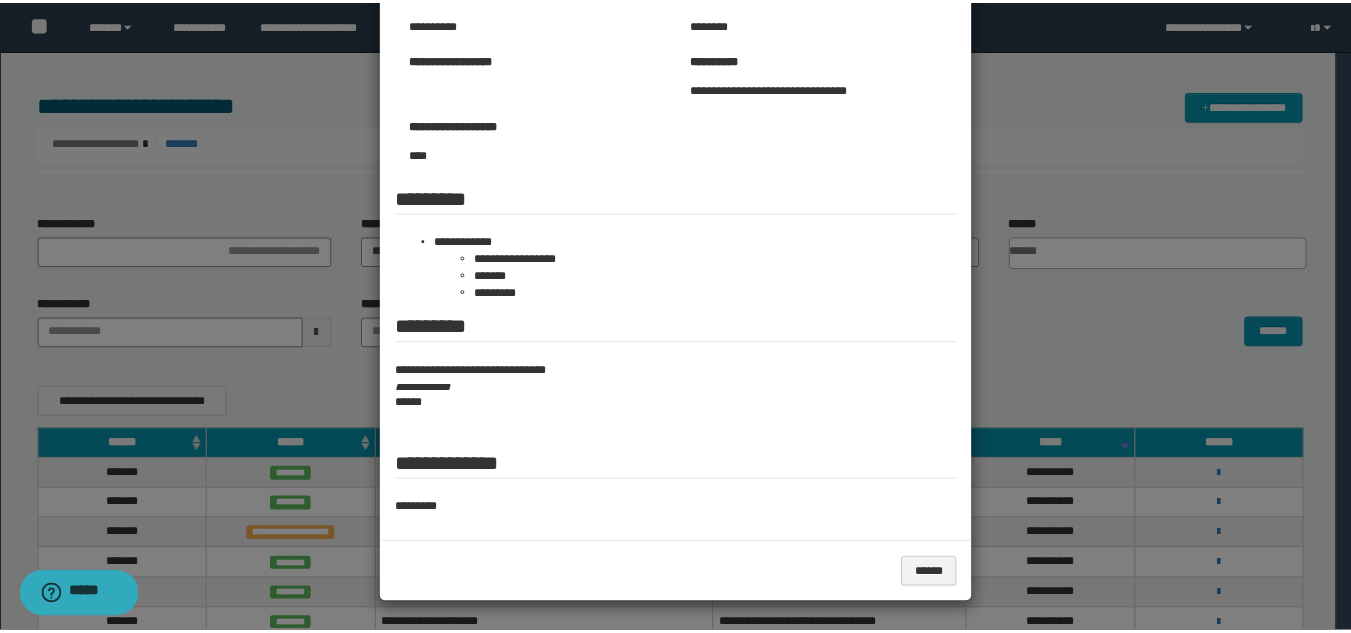 scroll, scrollTop: 195, scrollLeft: 0, axis: vertical 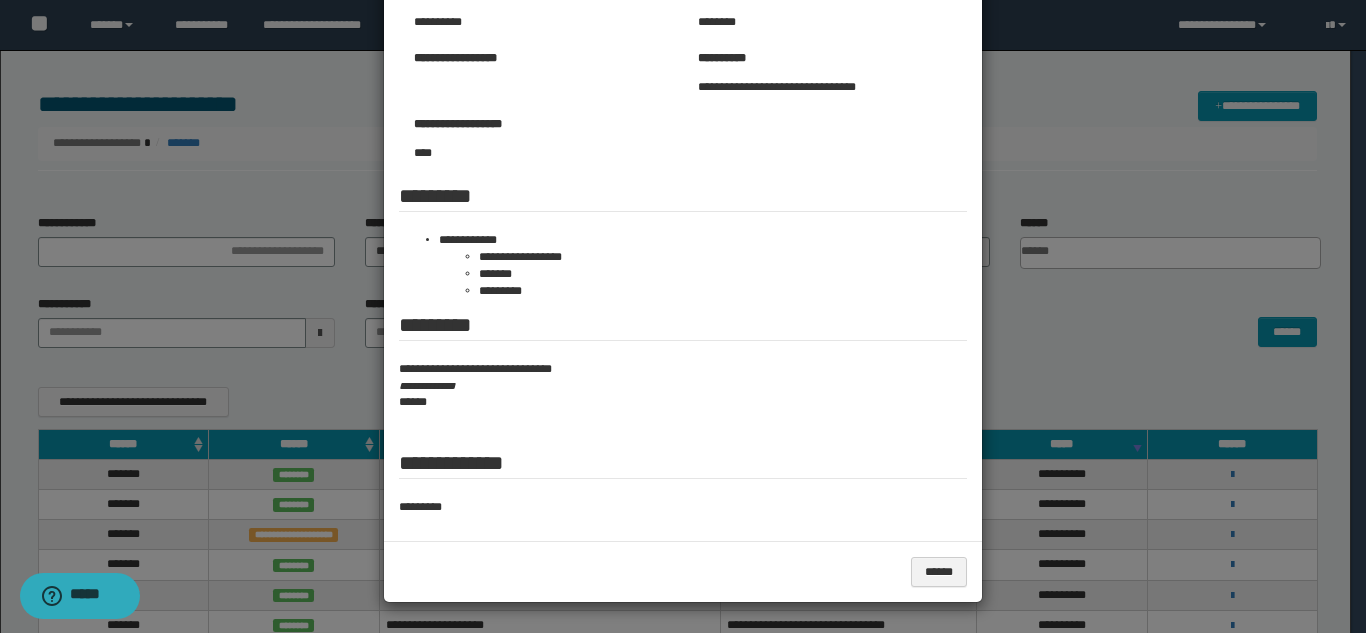 click at bounding box center (683, 219) 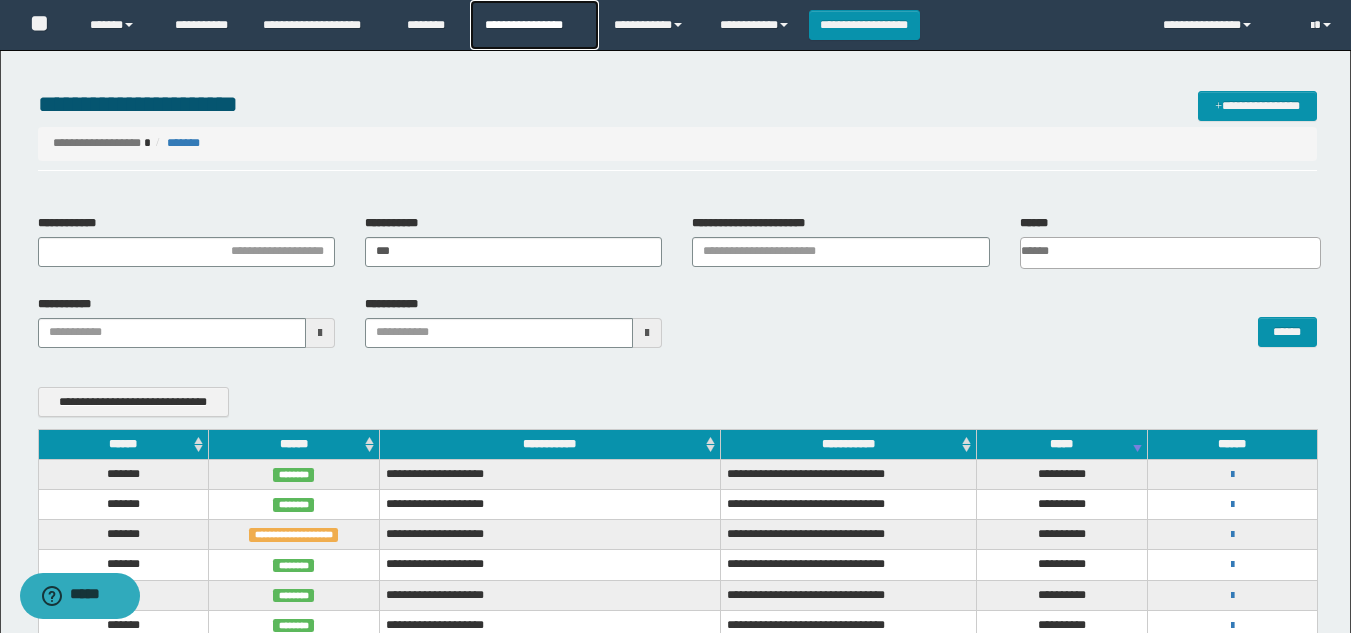 click on "**********" at bounding box center [534, 25] 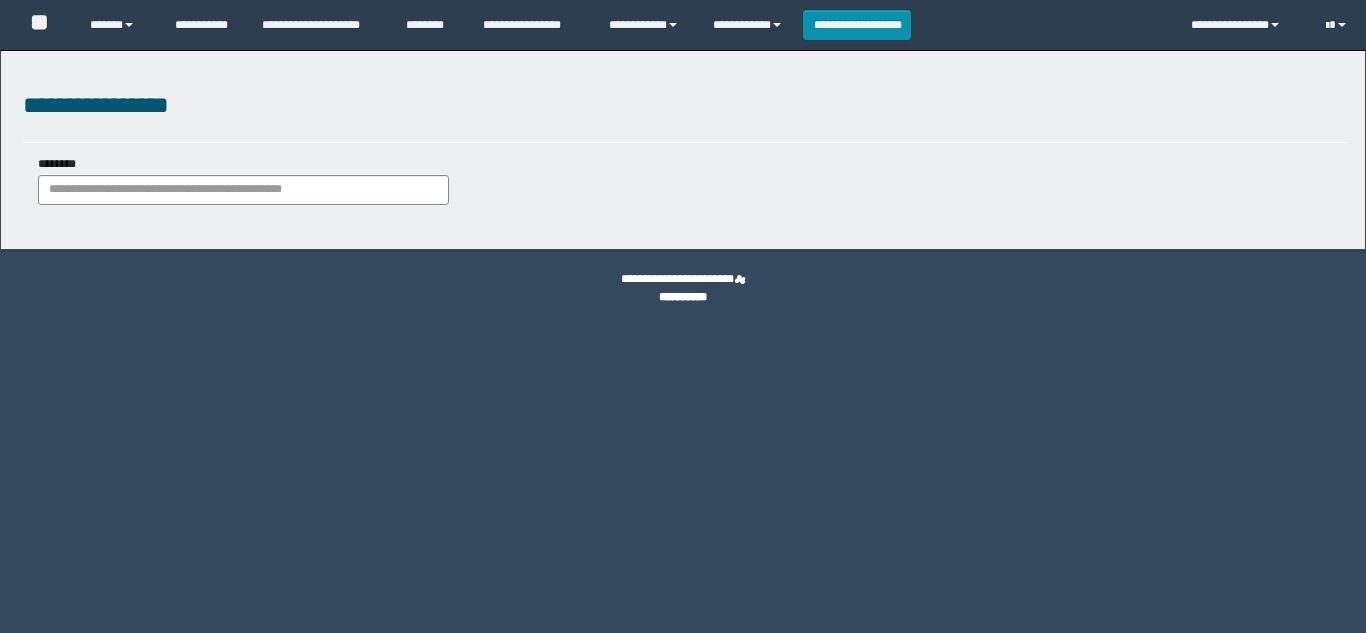 scroll, scrollTop: 0, scrollLeft: 0, axis: both 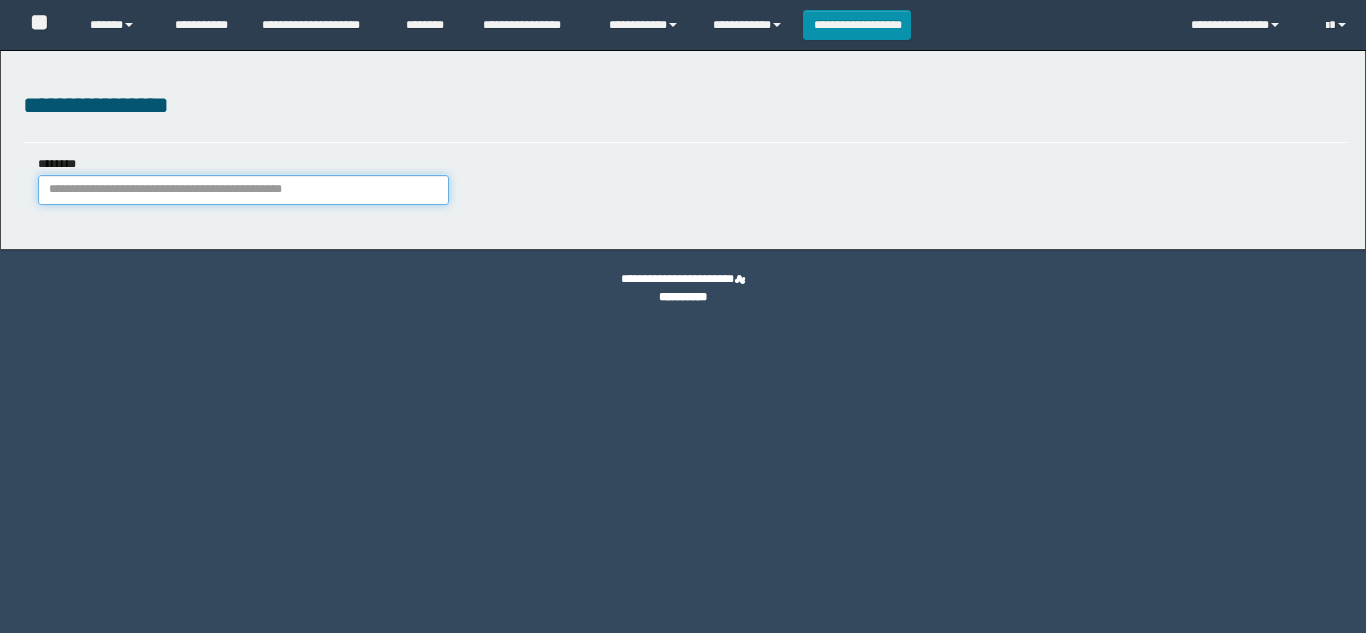 click on "********" at bounding box center [243, 190] 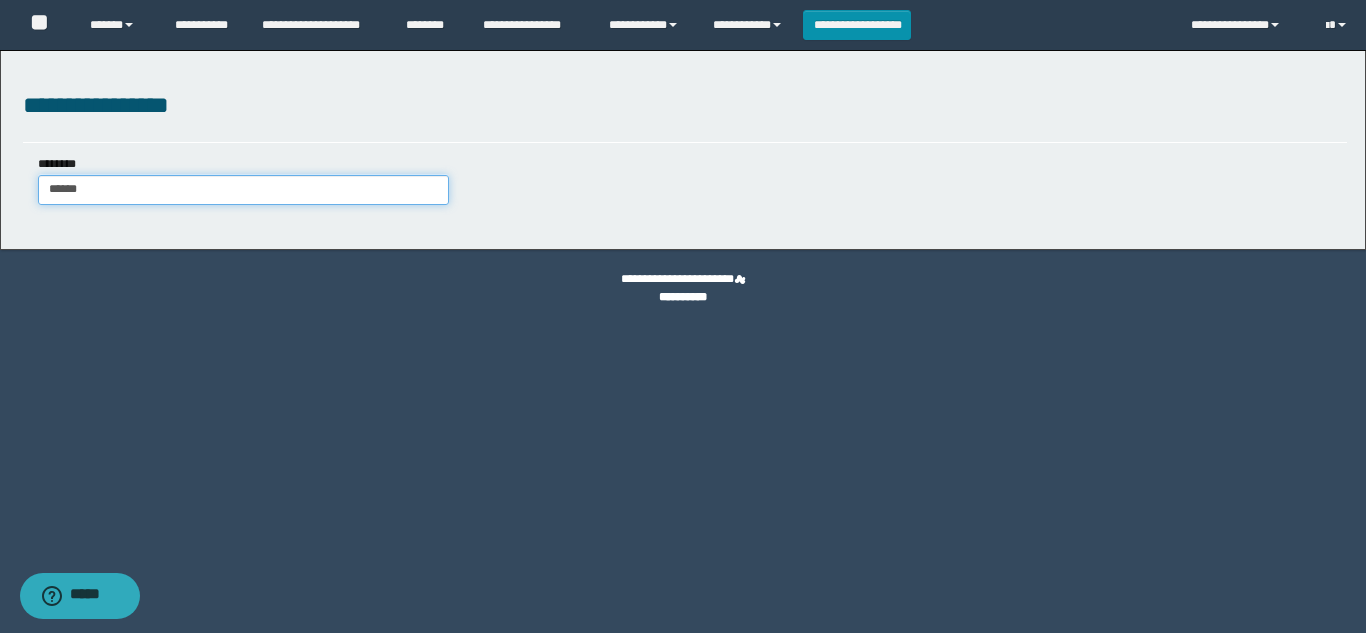 type on "*******" 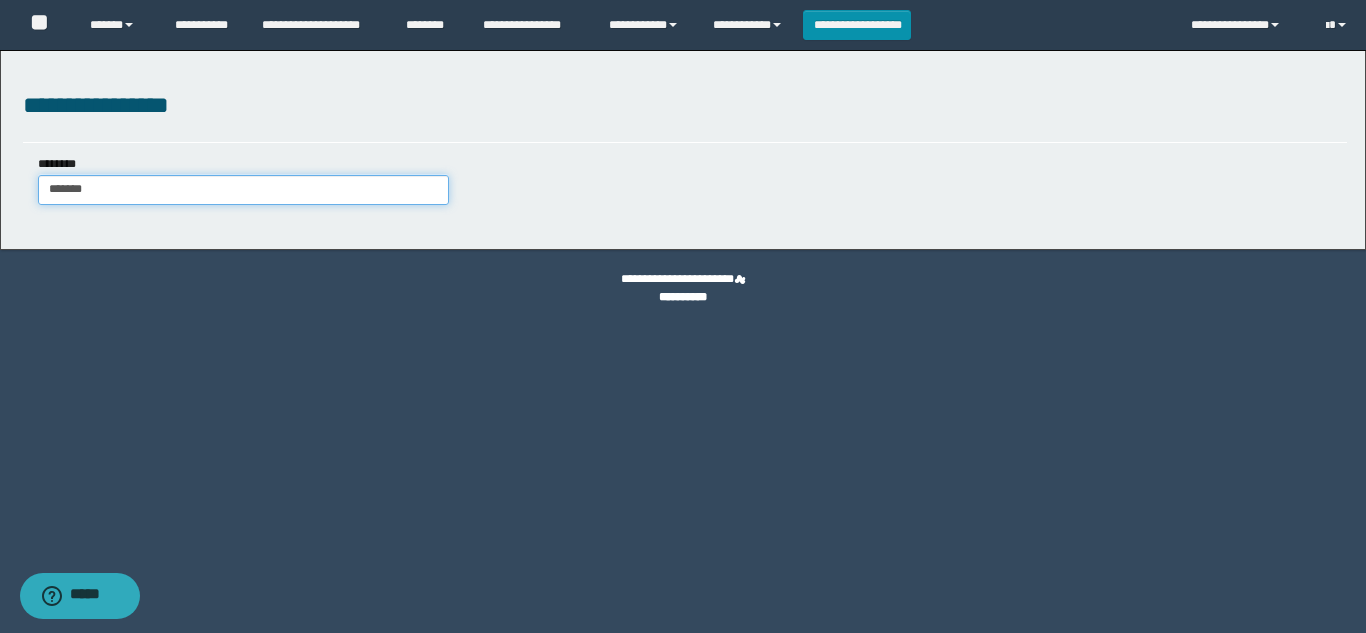 type on "*******" 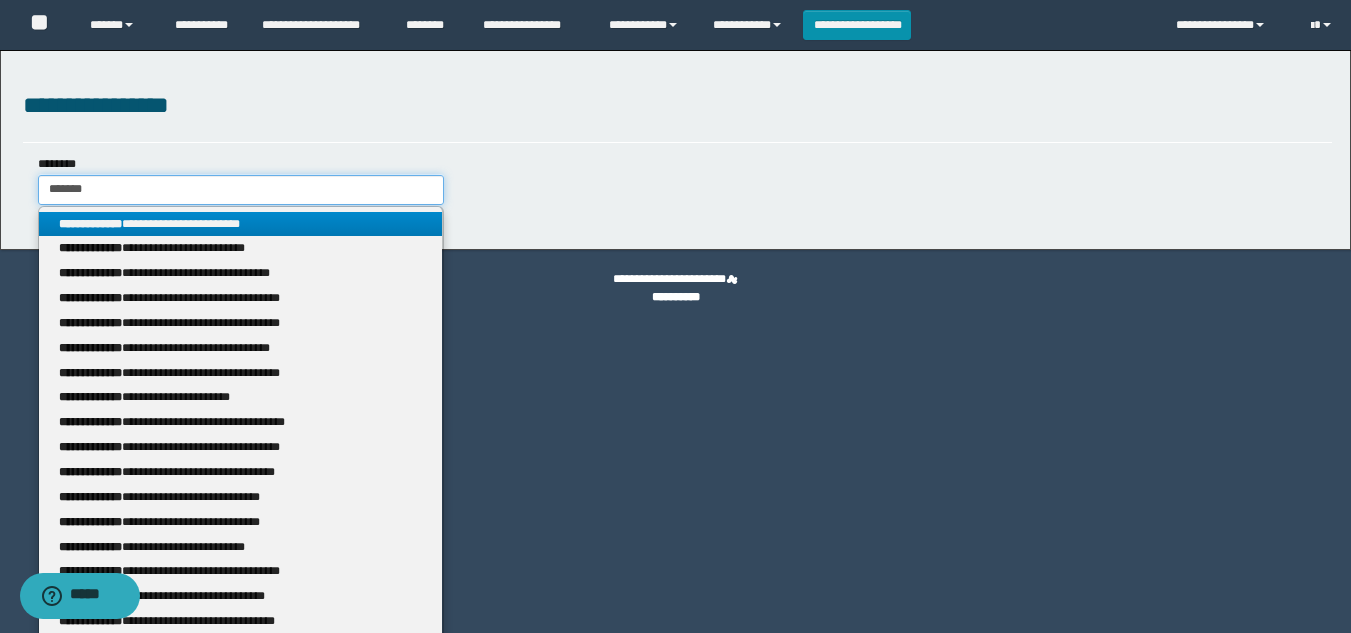 type 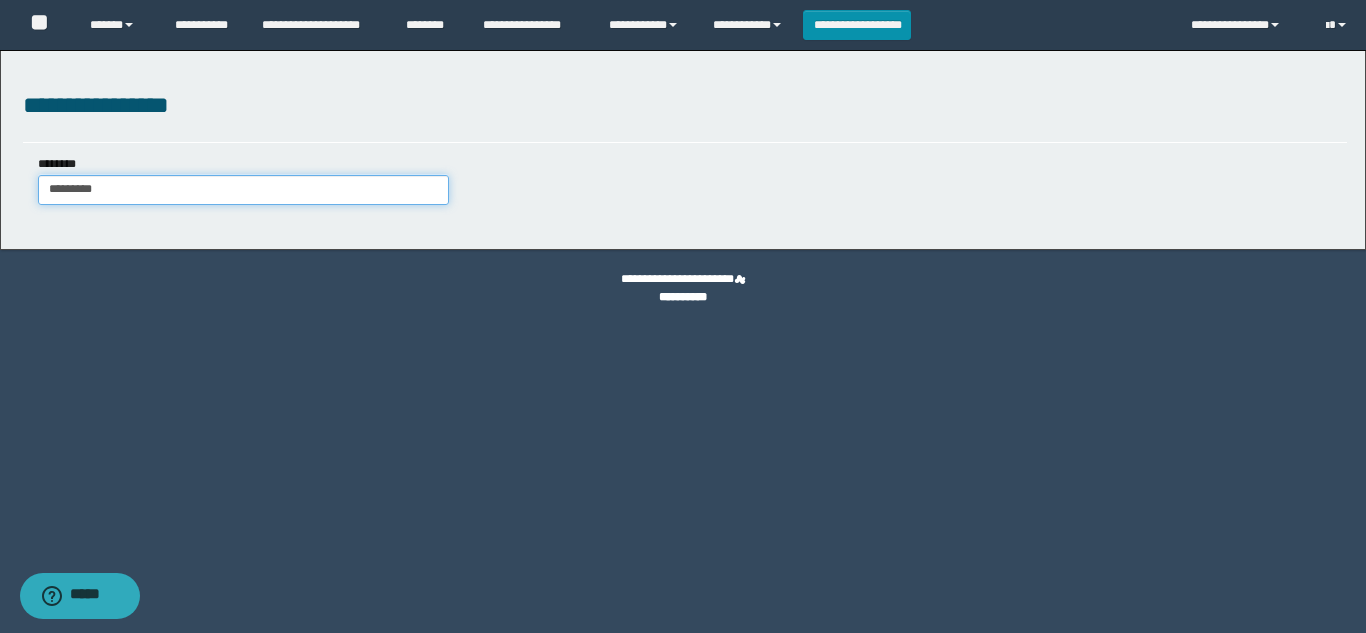 type on "**********" 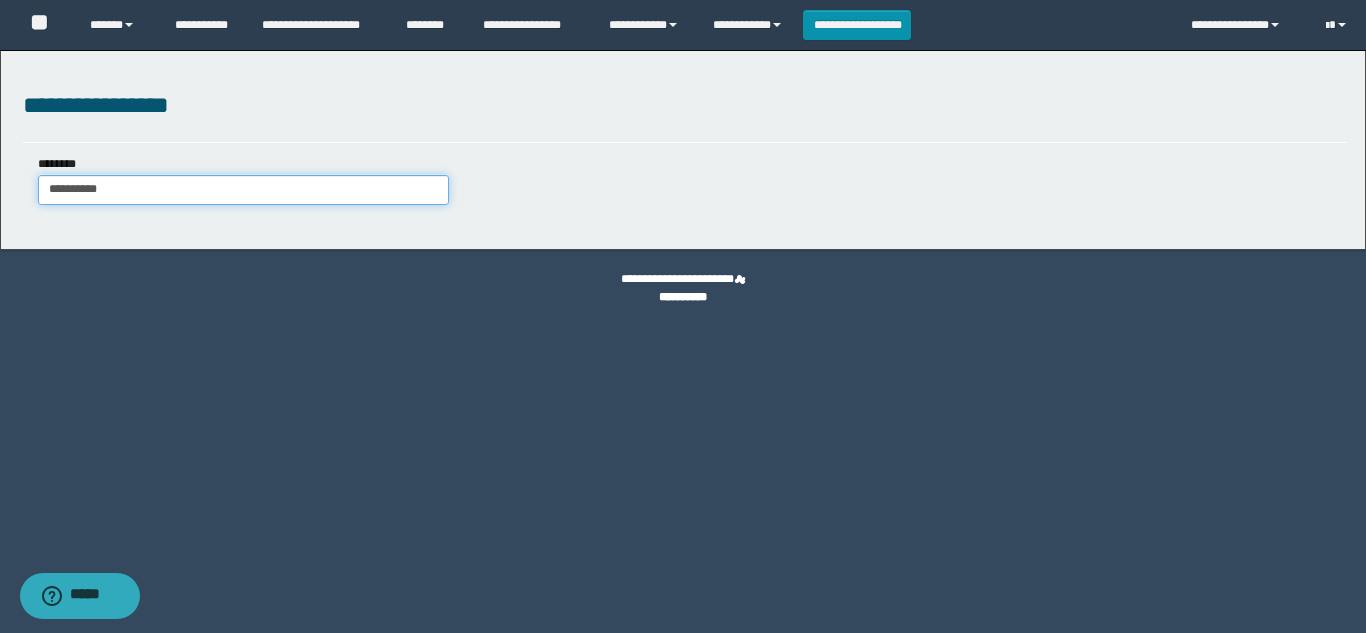 type on "**********" 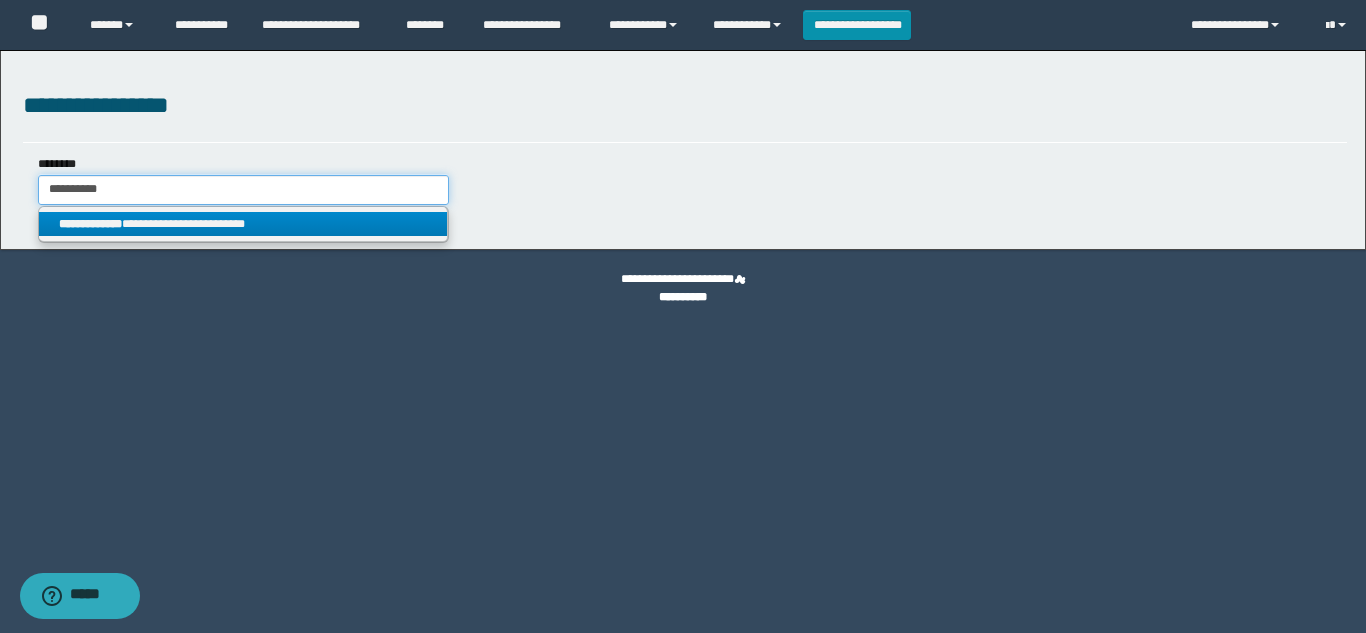 type on "**********" 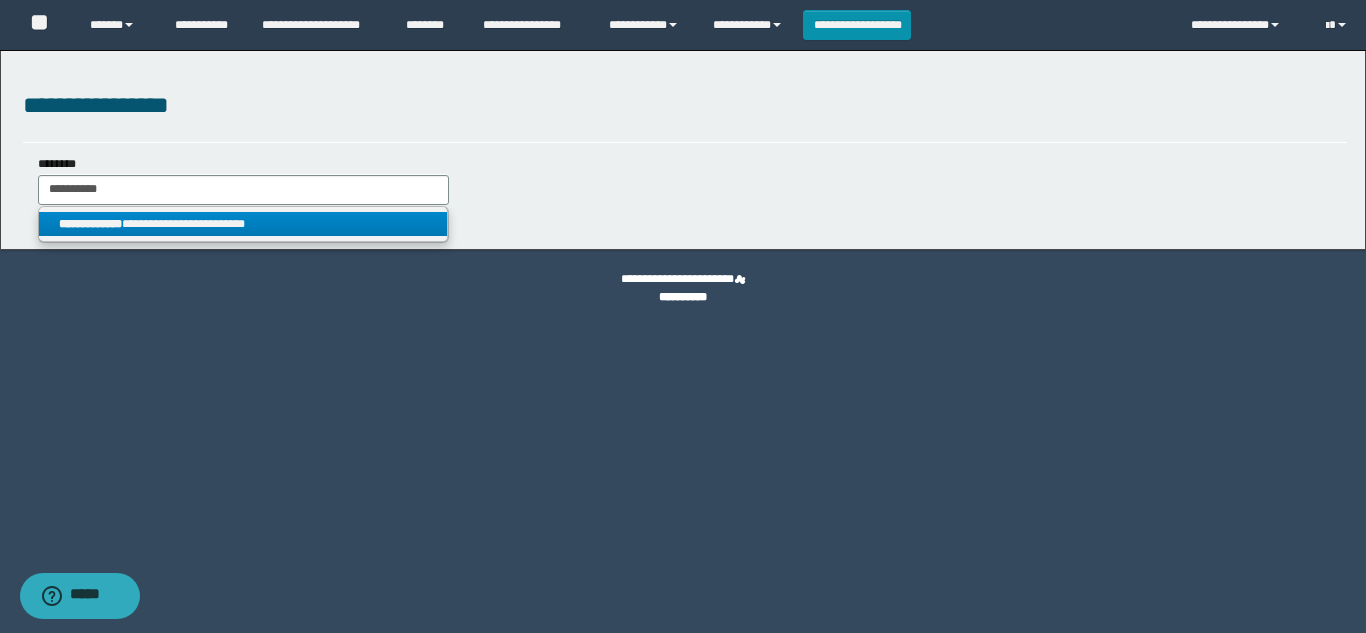 click on "**********" at bounding box center (243, 224) 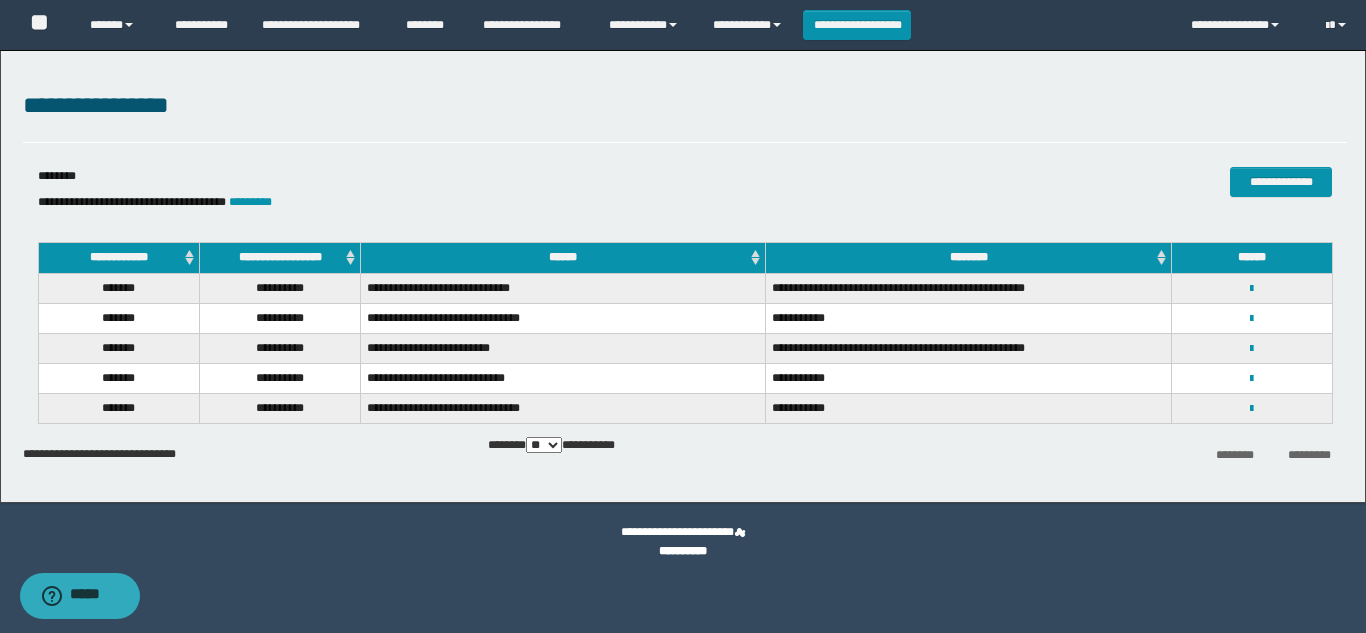 click on "**********" at bounding box center (280, 258) 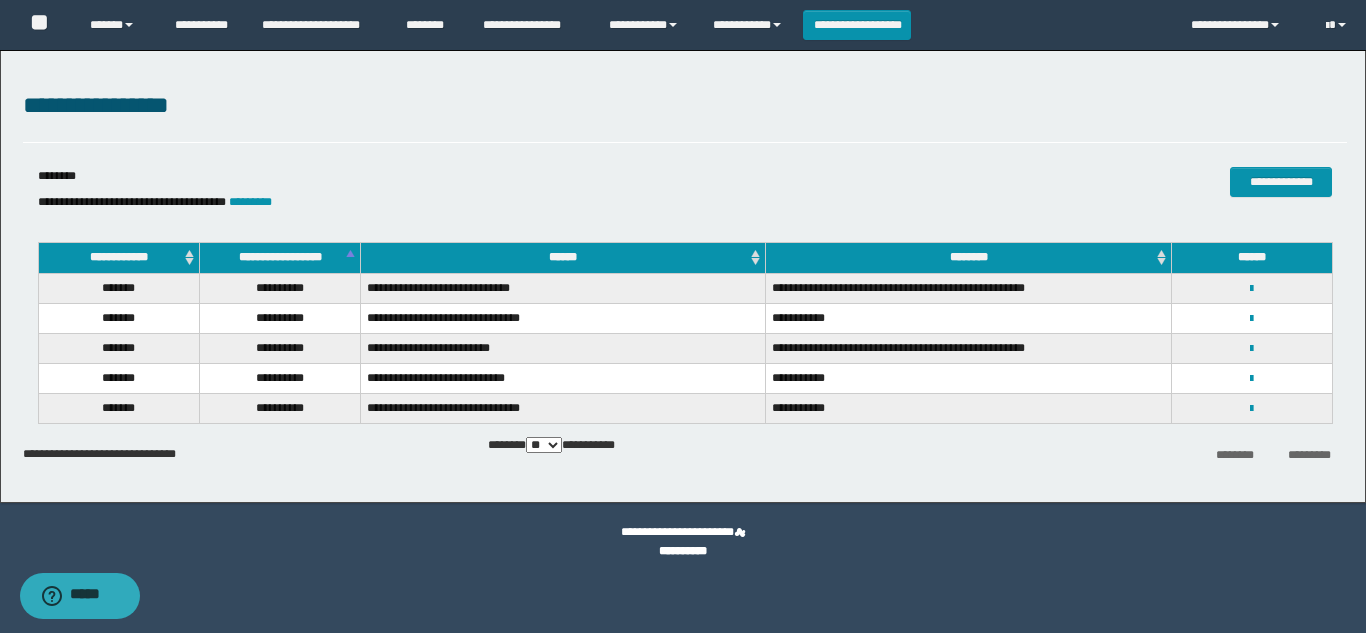click on "**********" at bounding box center [280, 258] 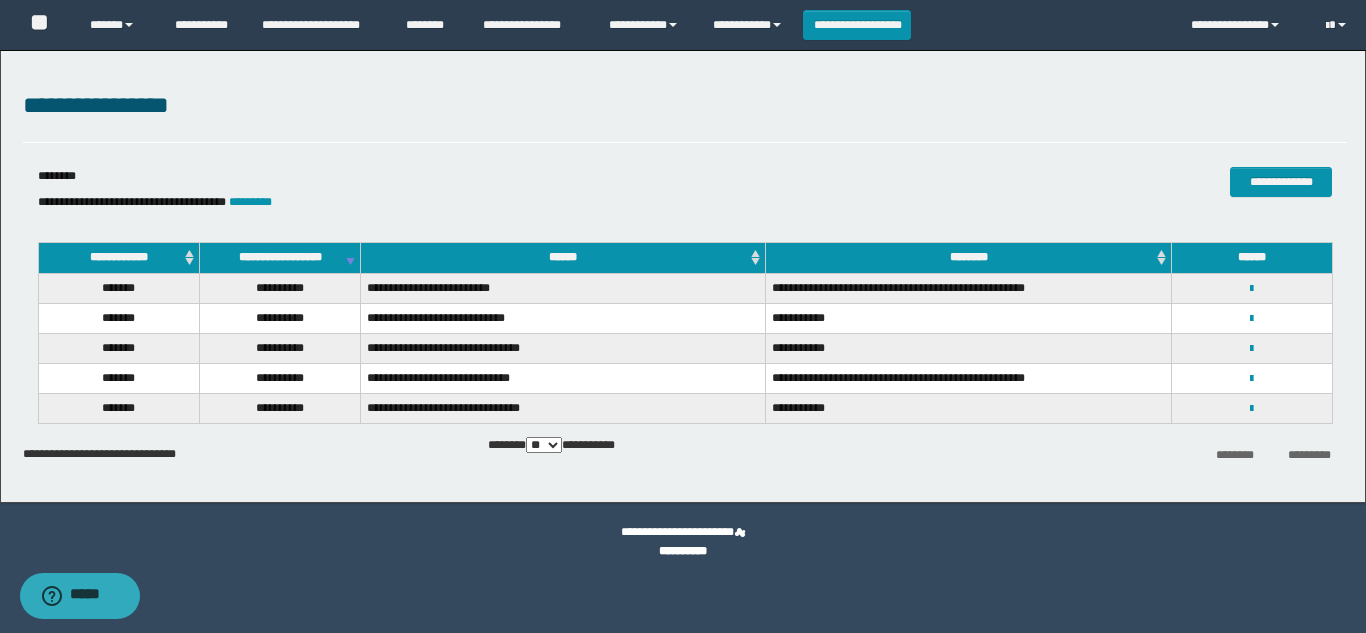 click on "**********" at bounding box center [280, 258] 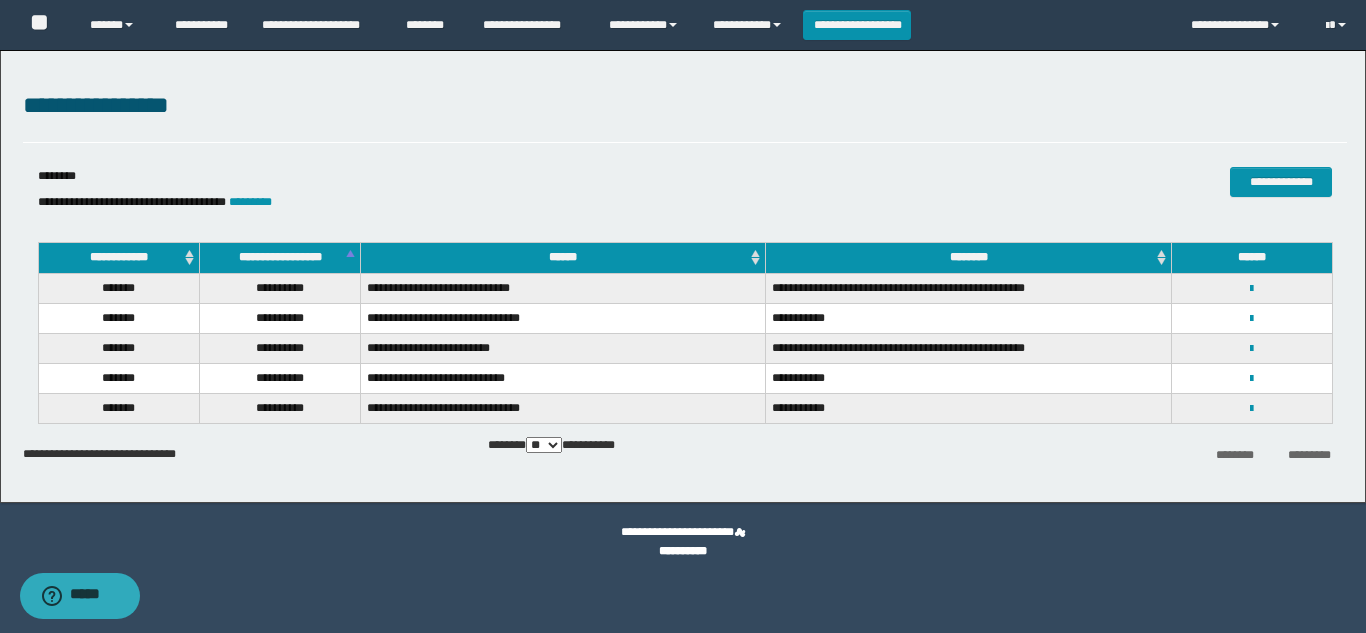 click on "**********" at bounding box center (280, 258) 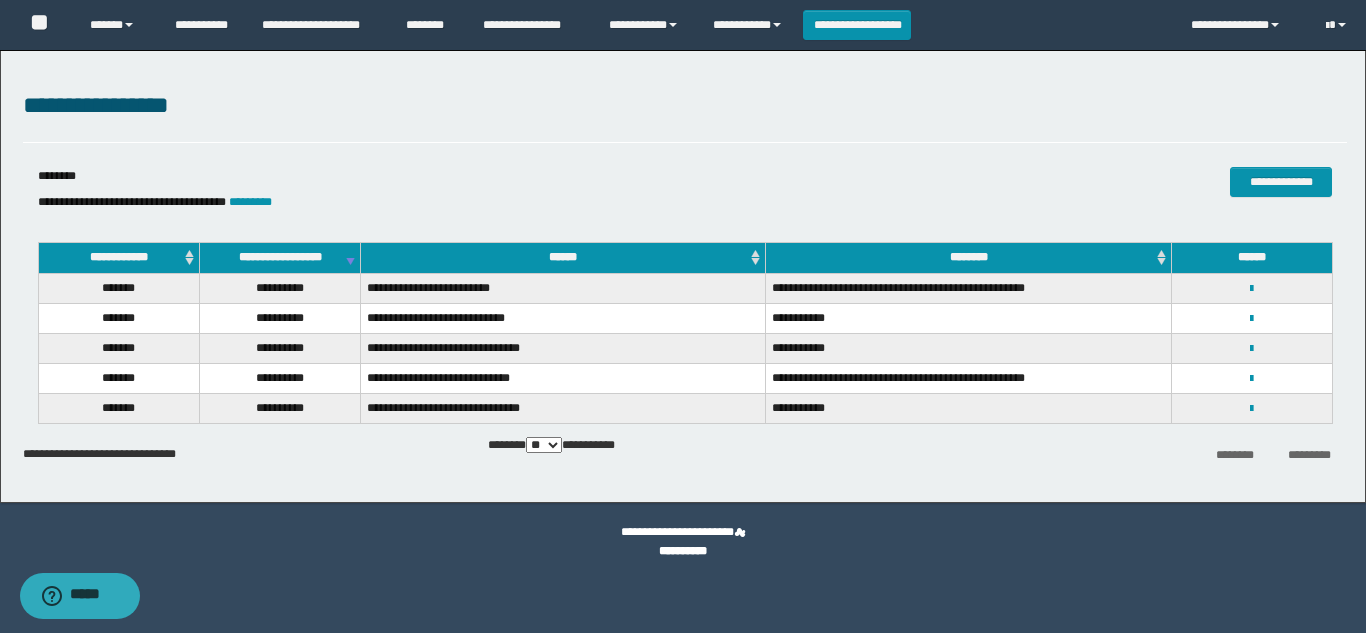click on "**********" at bounding box center [683, 276] 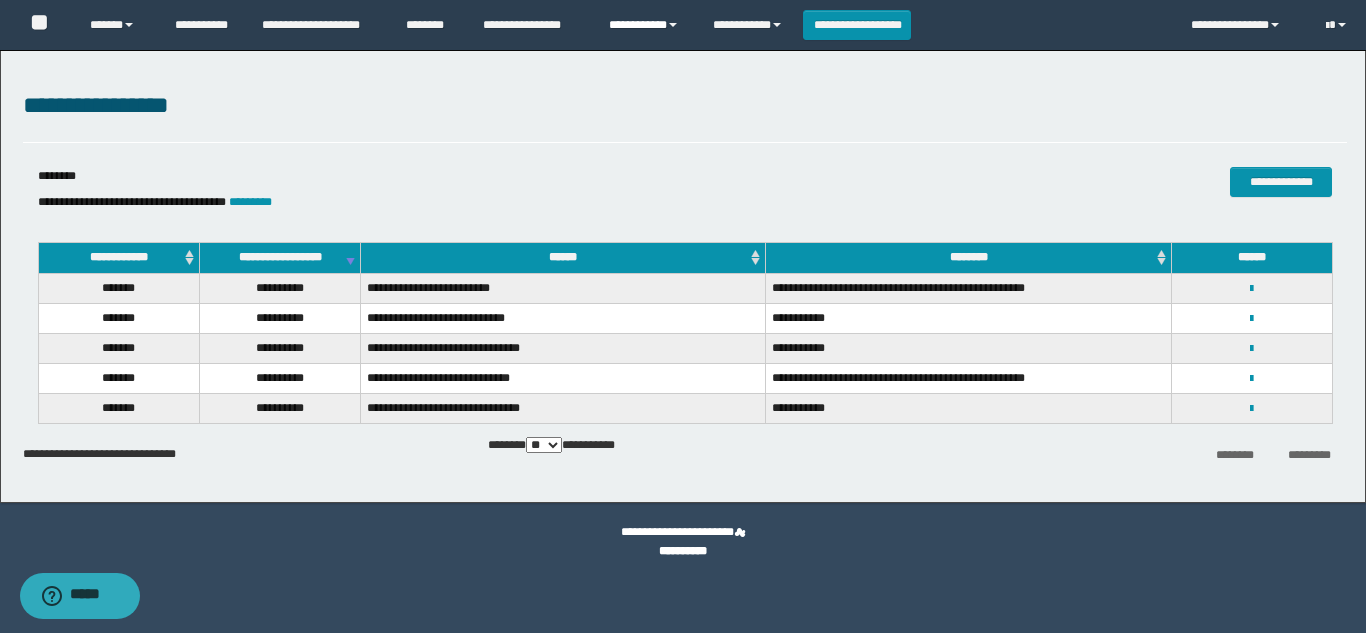 click on "**********" at bounding box center (646, 25) 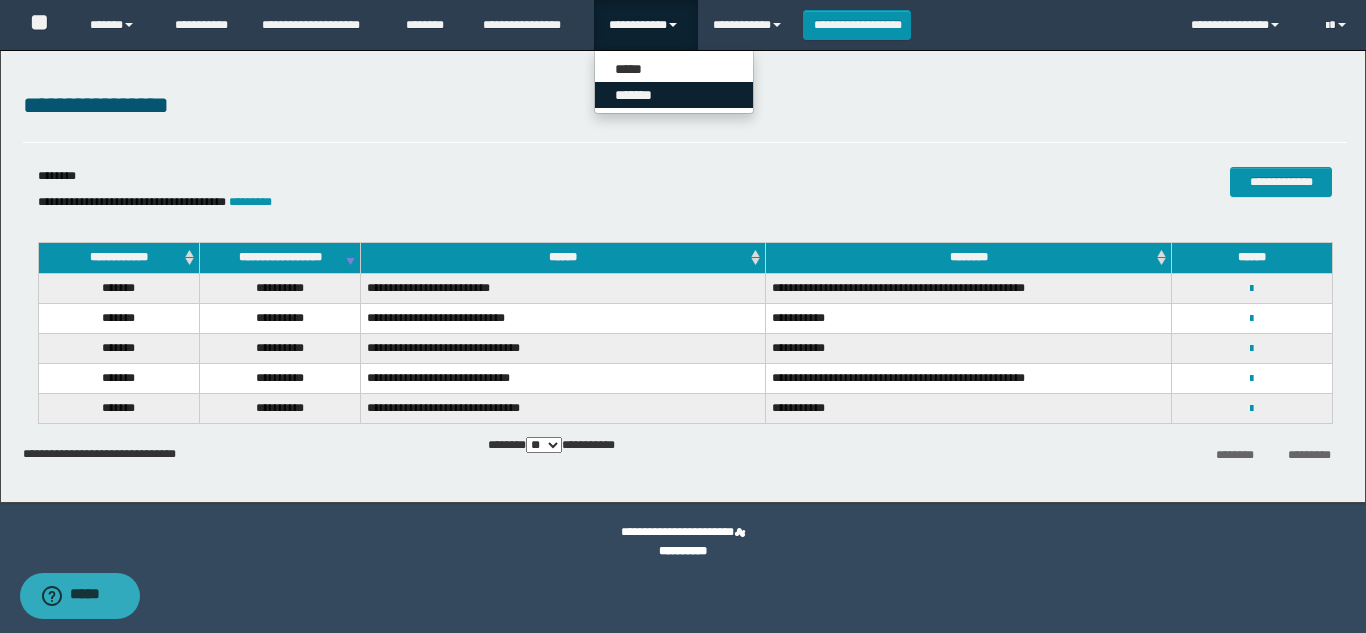 click on "*******" at bounding box center [674, 95] 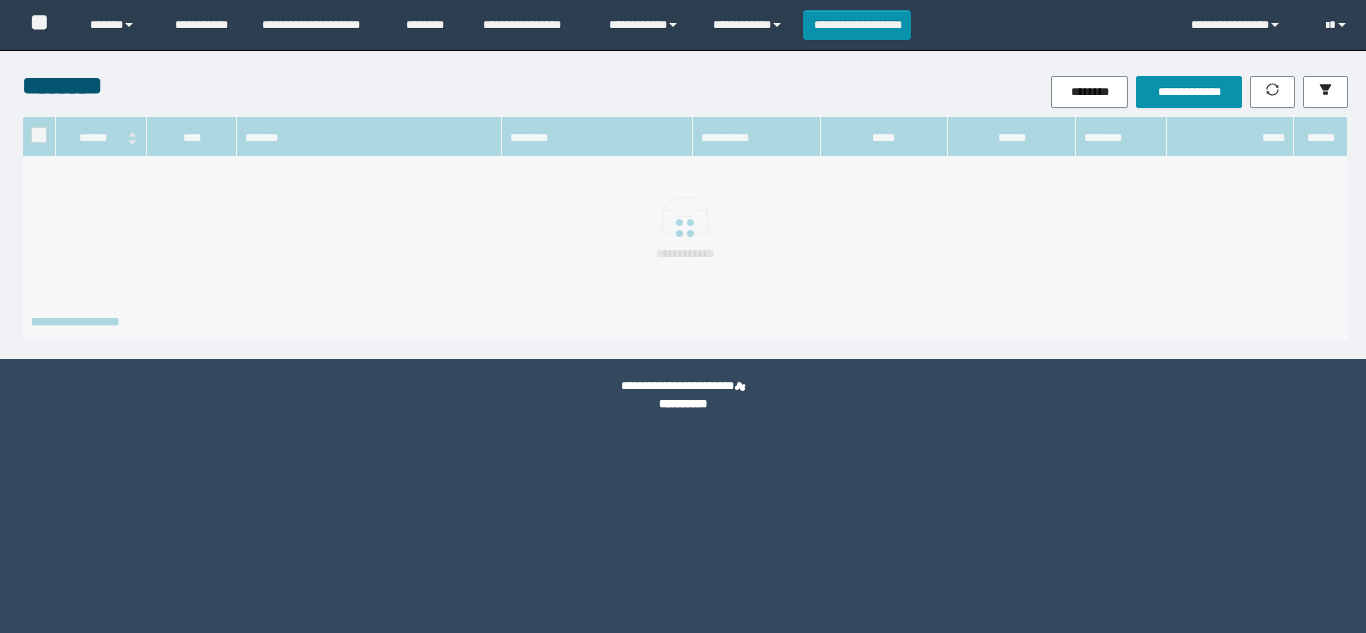 scroll, scrollTop: 0, scrollLeft: 0, axis: both 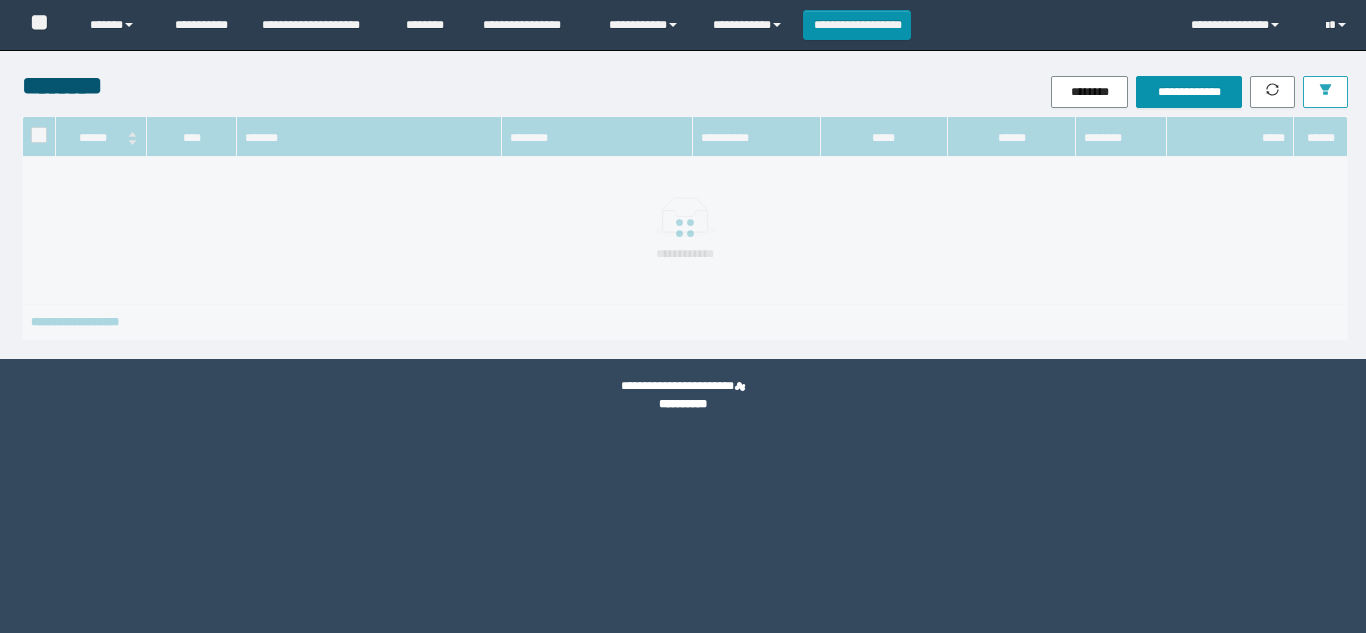click 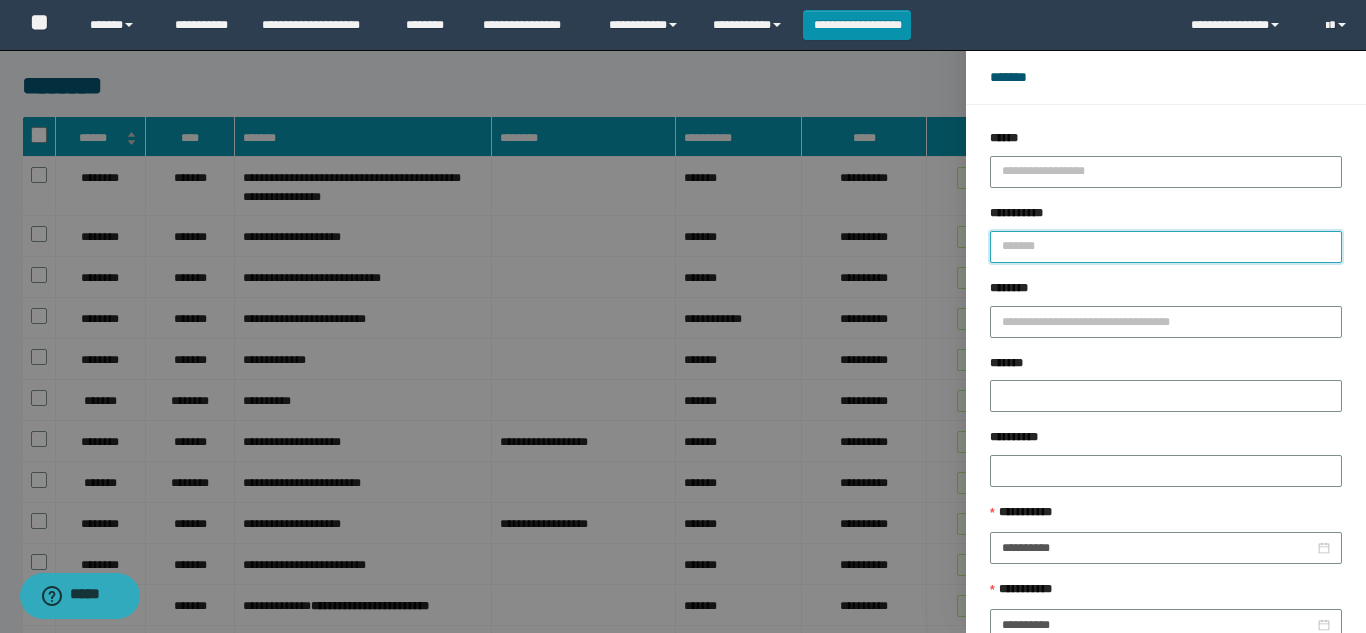 click on "**********" at bounding box center [1166, 247] 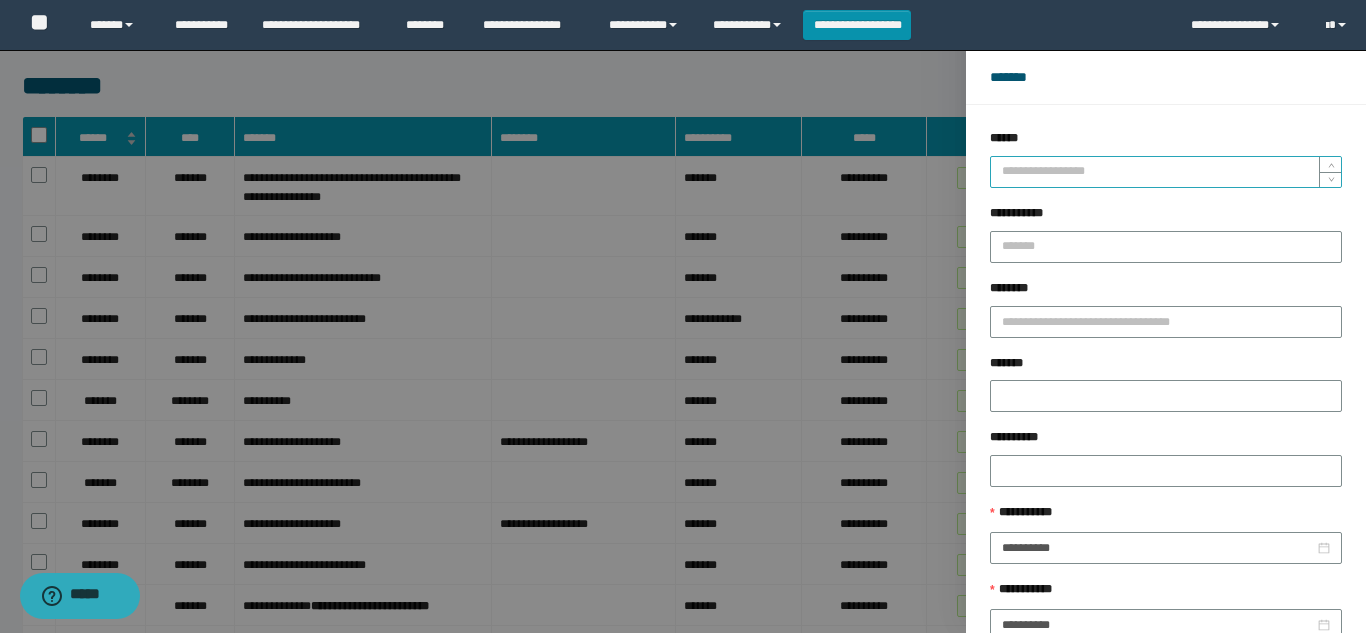 click on "******" at bounding box center [1166, 172] 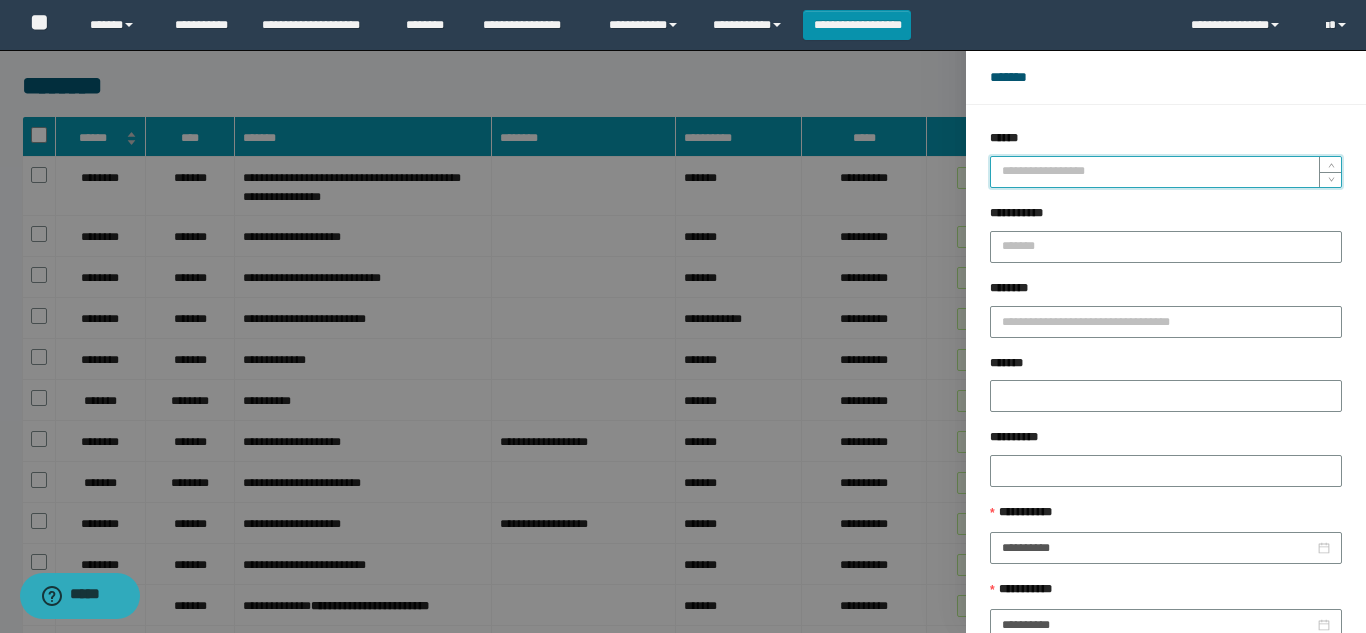 type on "*" 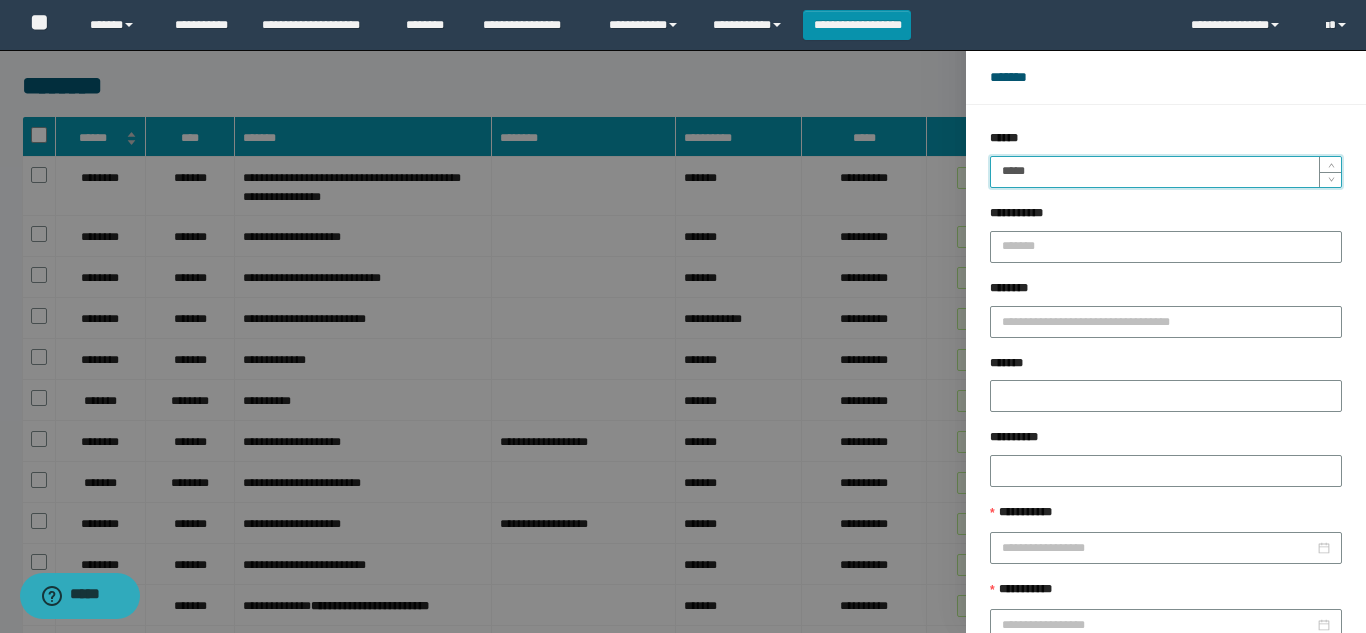 type on "*****" 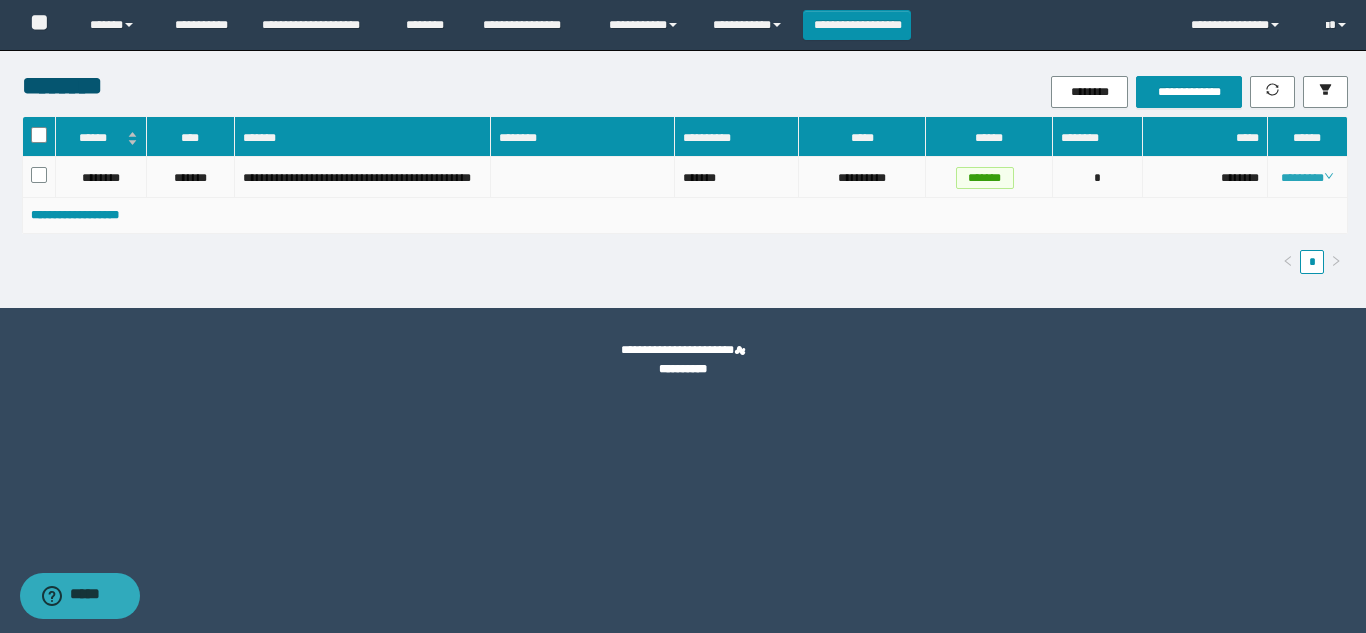 click on "********" at bounding box center (1307, 178) 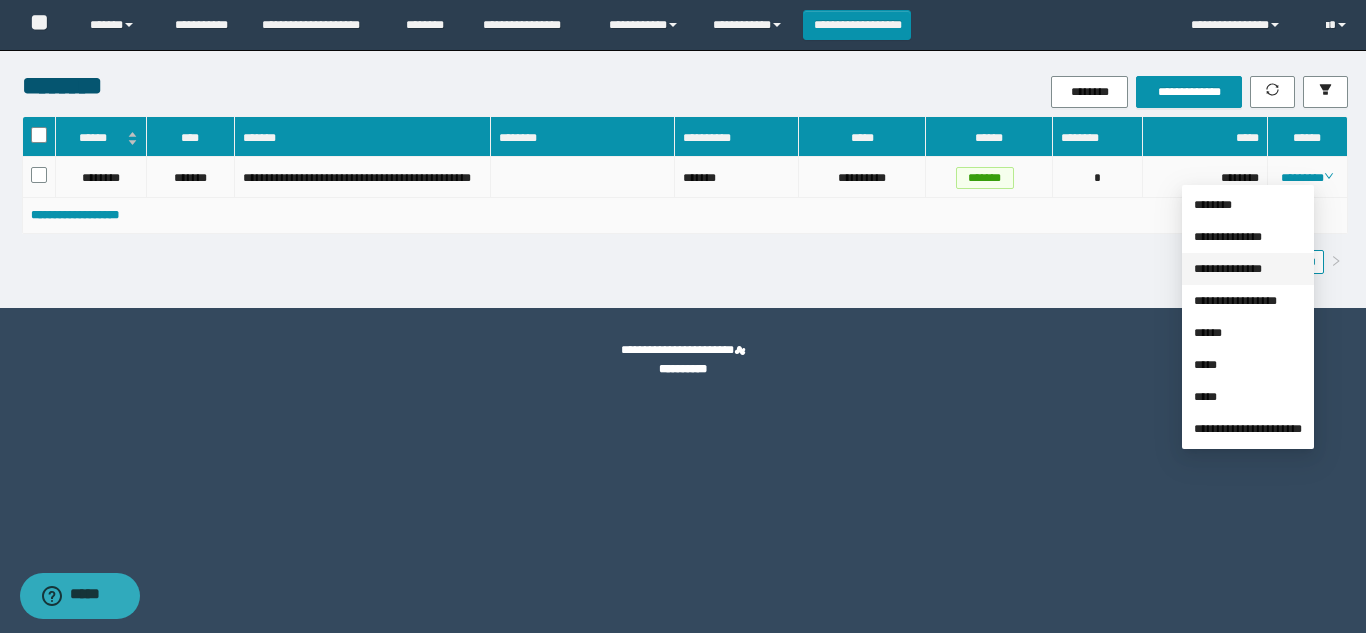 click on "**********" at bounding box center [1228, 269] 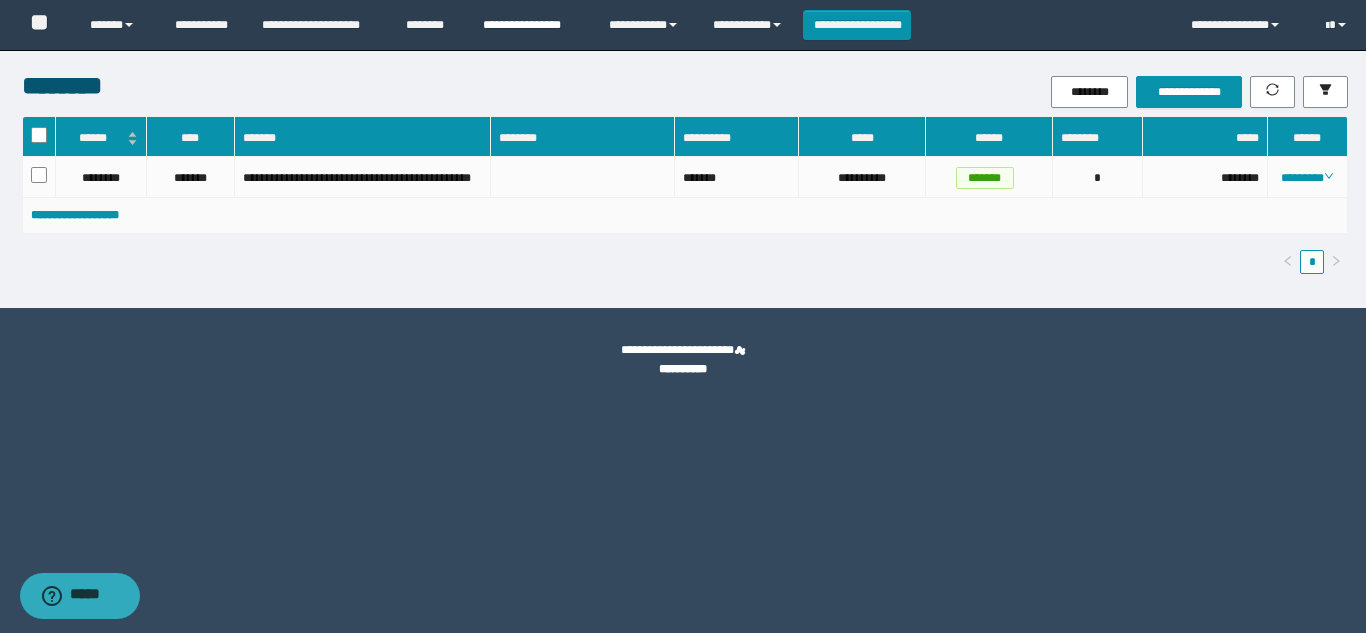 click on "**********" at bounding box center (531, 25) 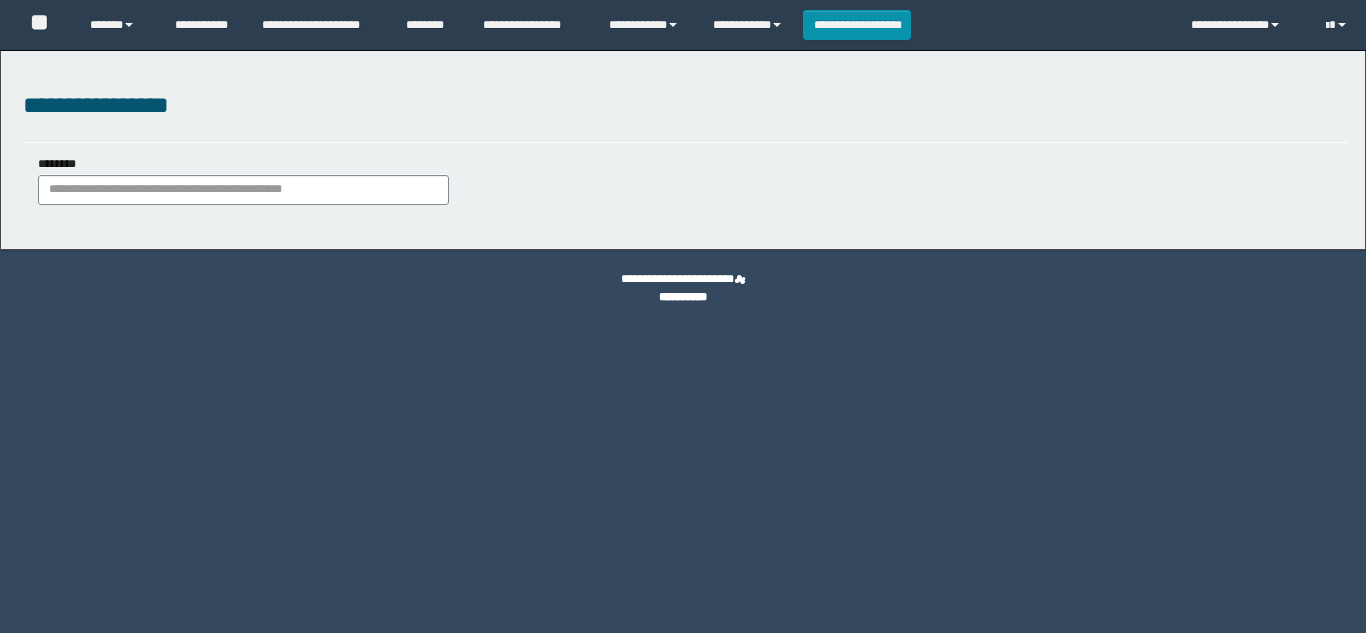 scroll, scrollTop: 0, scrollLeft: 0, axis: both 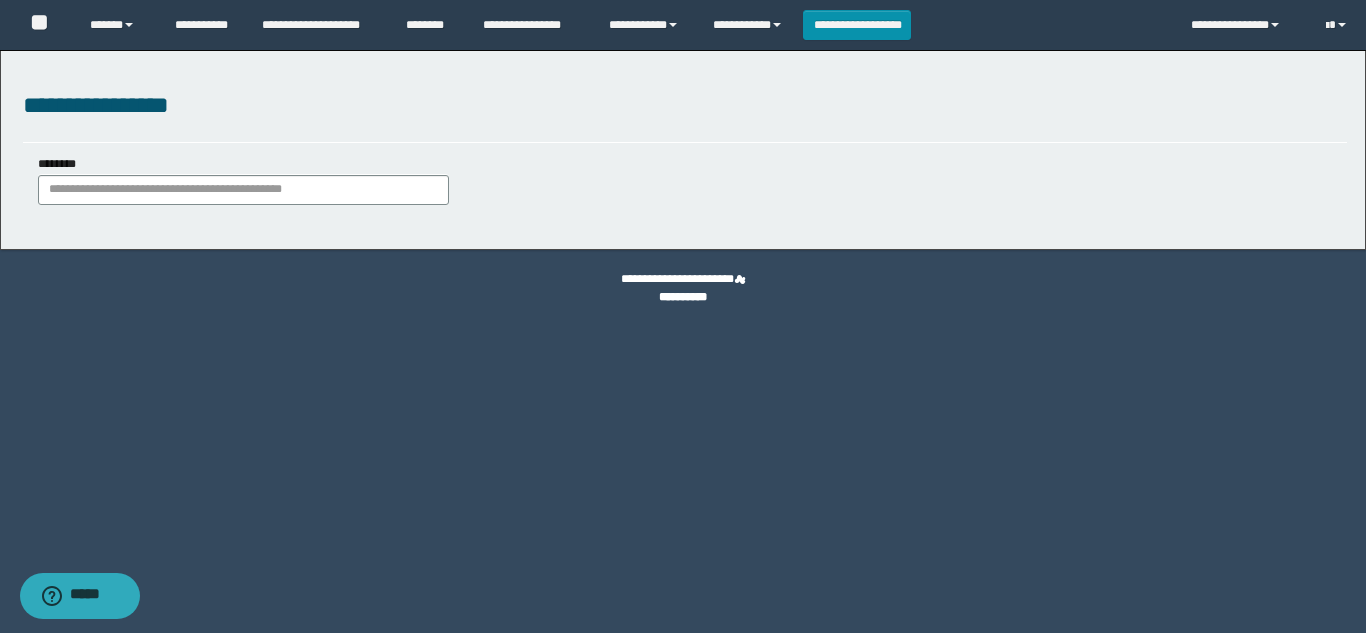click on "**********" at bounding box center [685, 187] 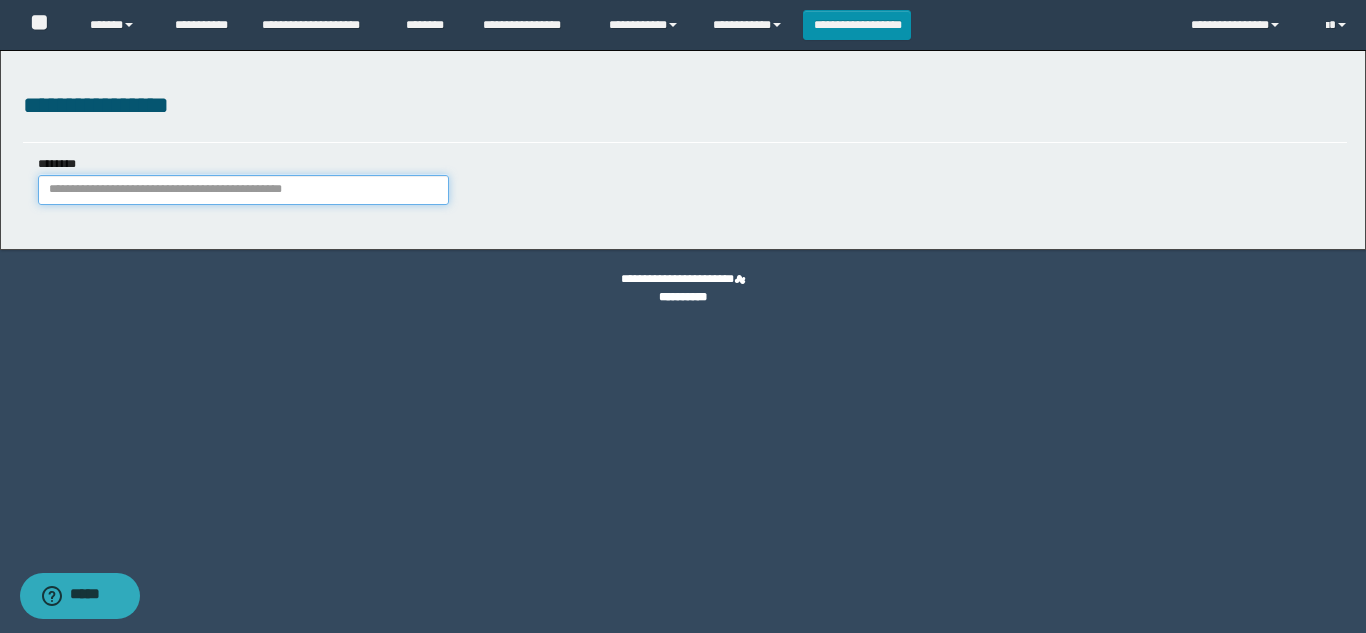 click on "********" at bounding box center [243, 190] 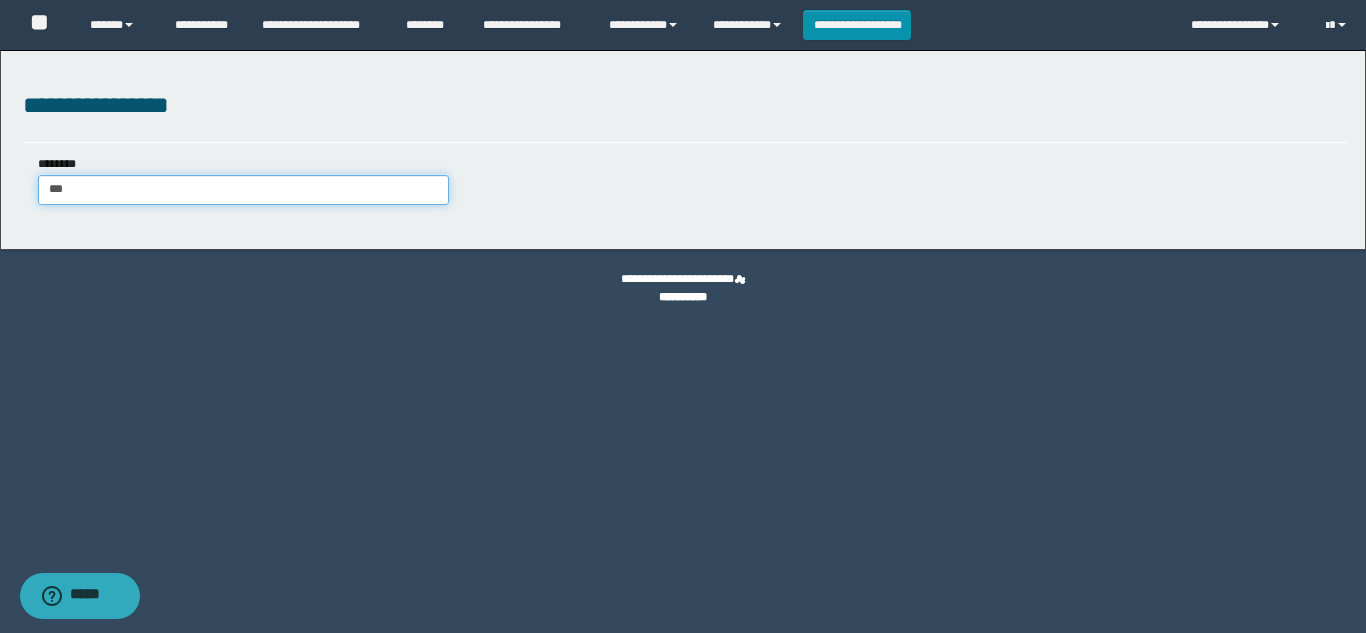 type on "****" 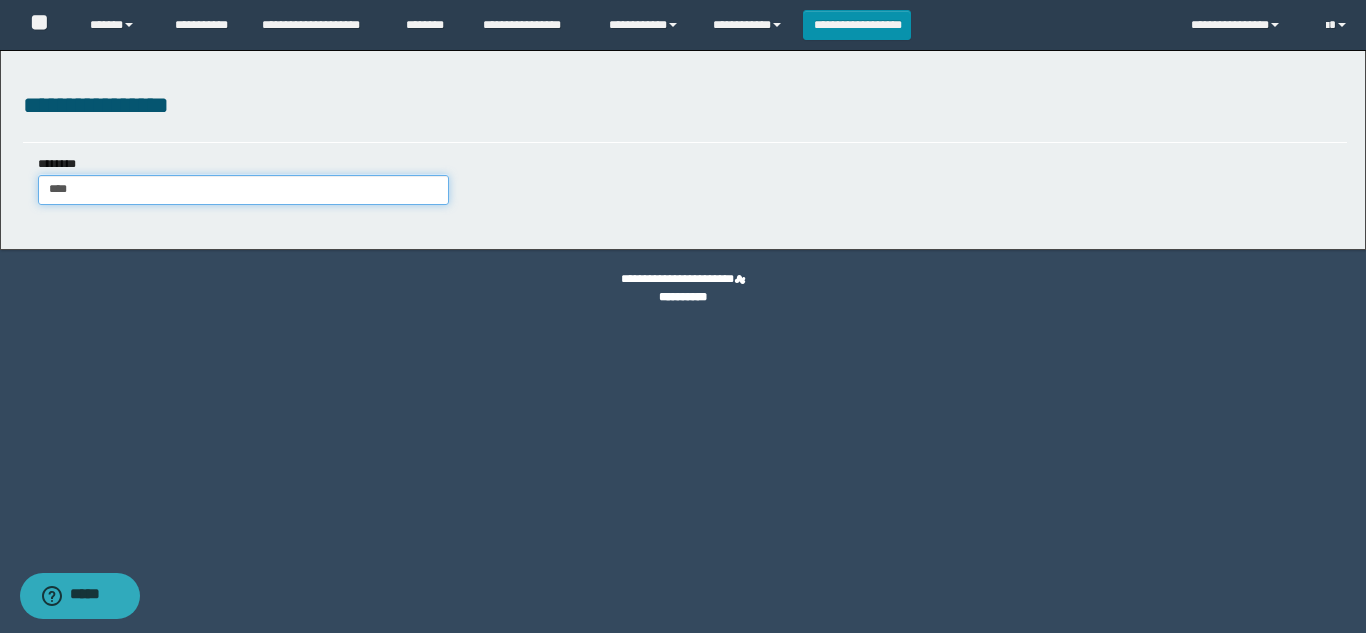 type on "****" 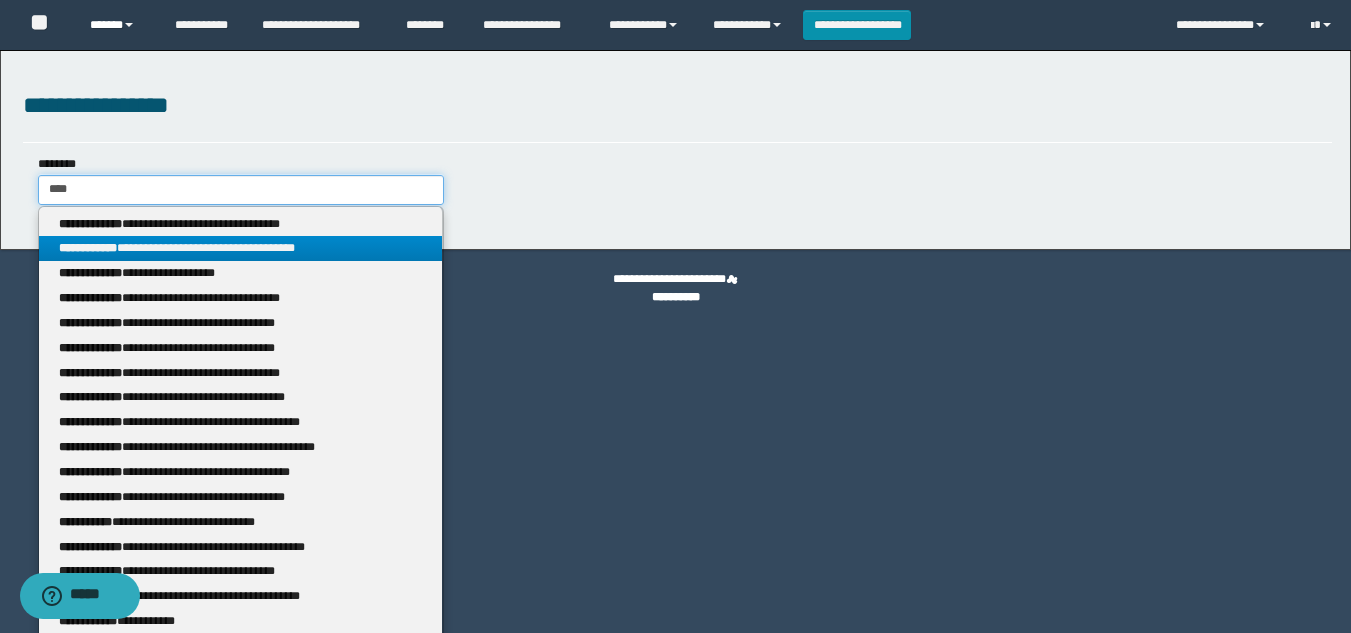 type 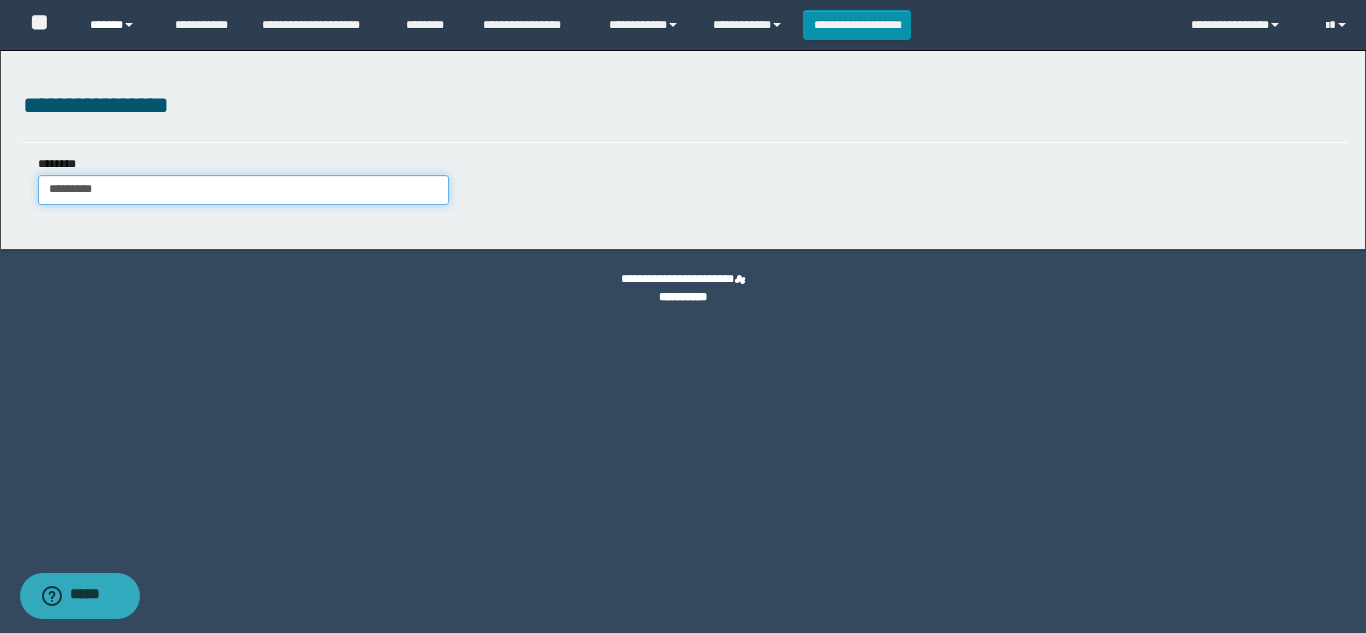 type on "**********" 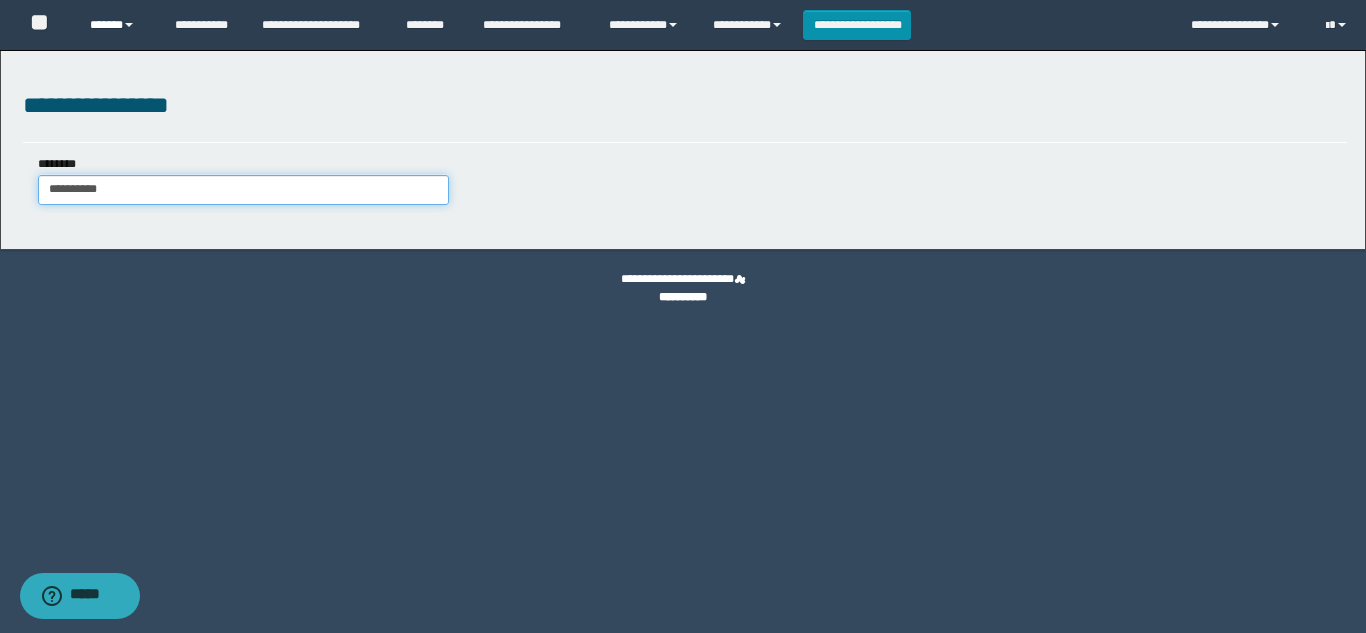 type on "**********" 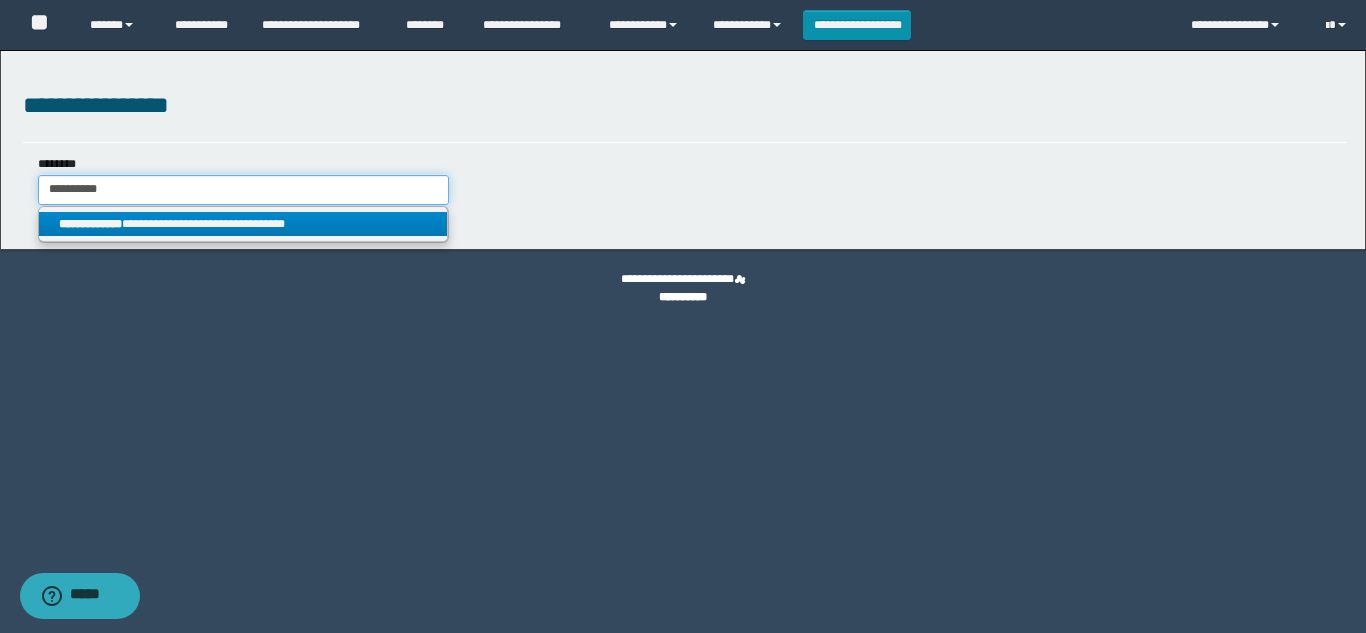 type on "**********" 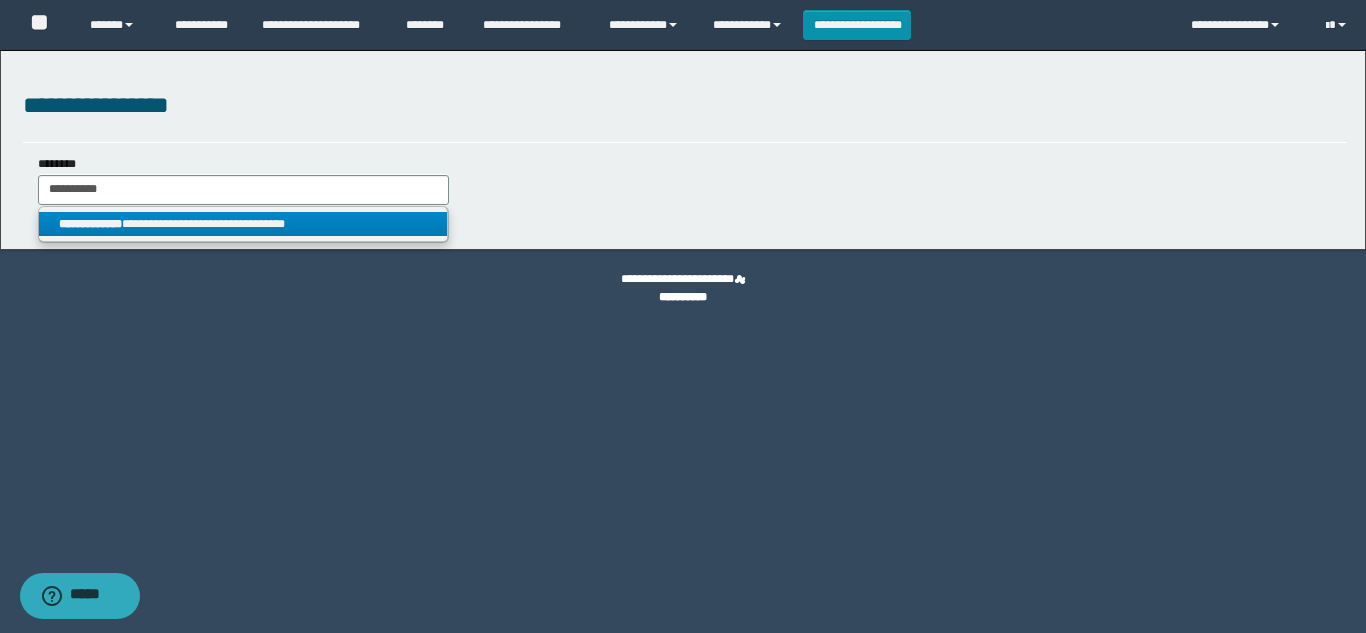click on "**********" at bounding box center [243, 224] 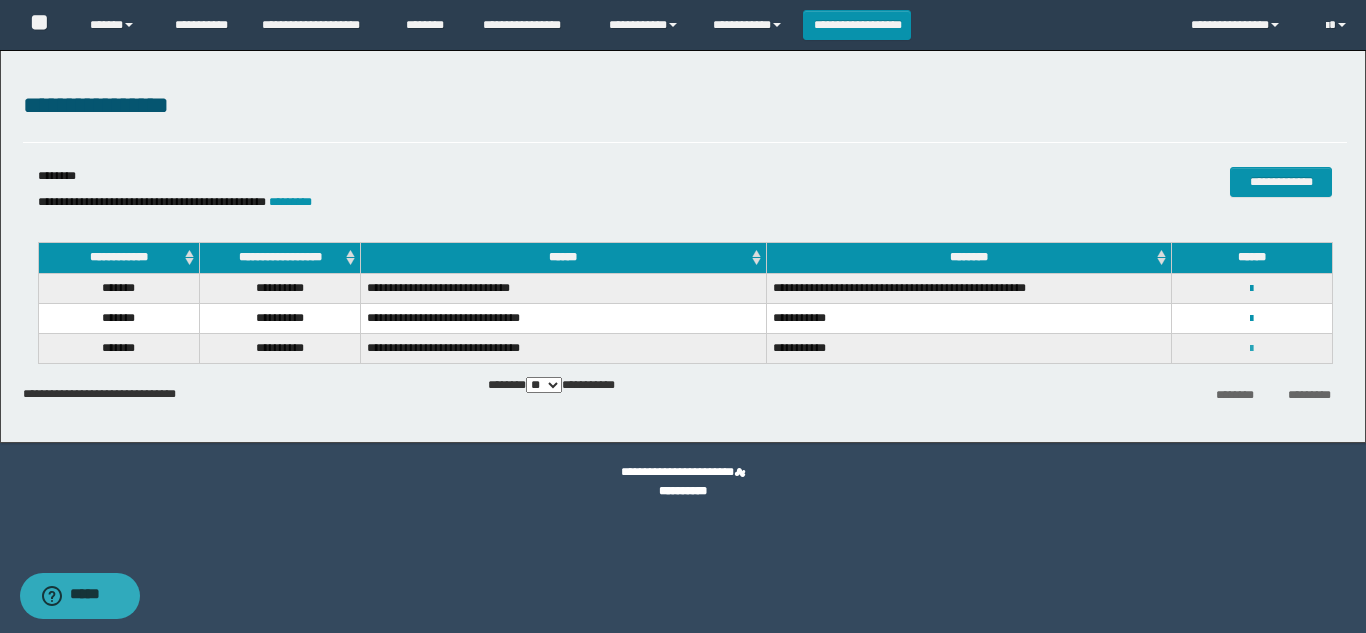 click at bounding box center [1251, 349] 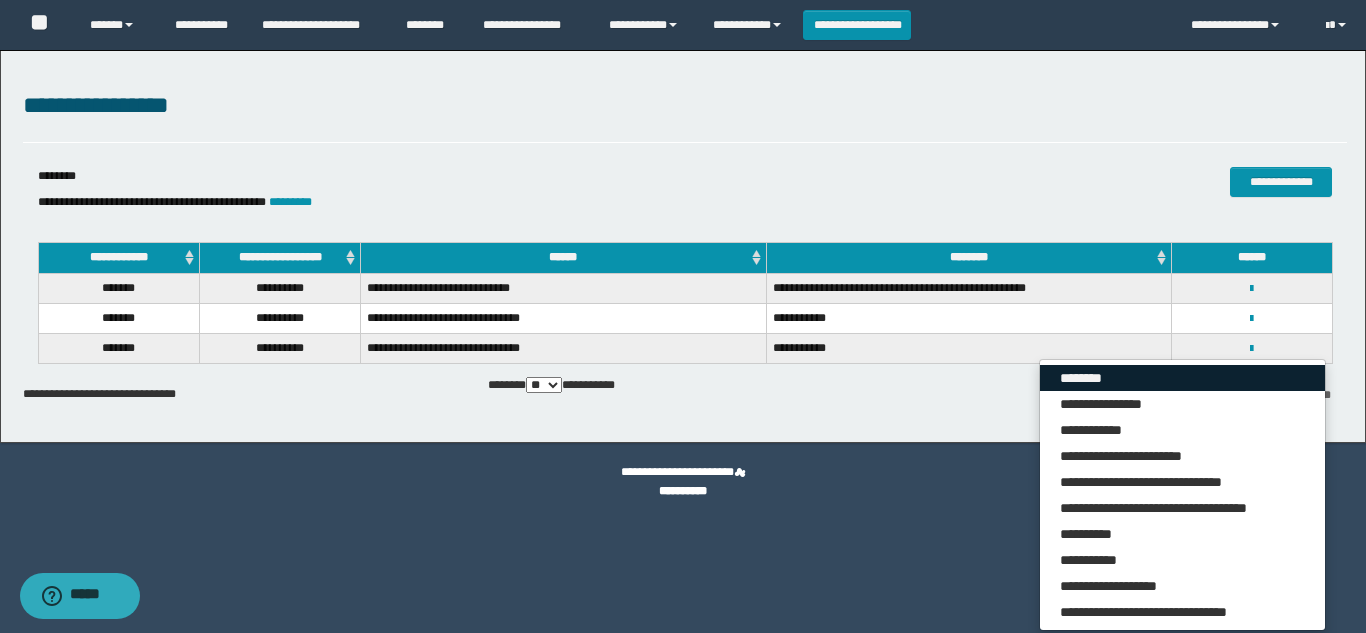 click on "********" at bounding box center [1182, 378] 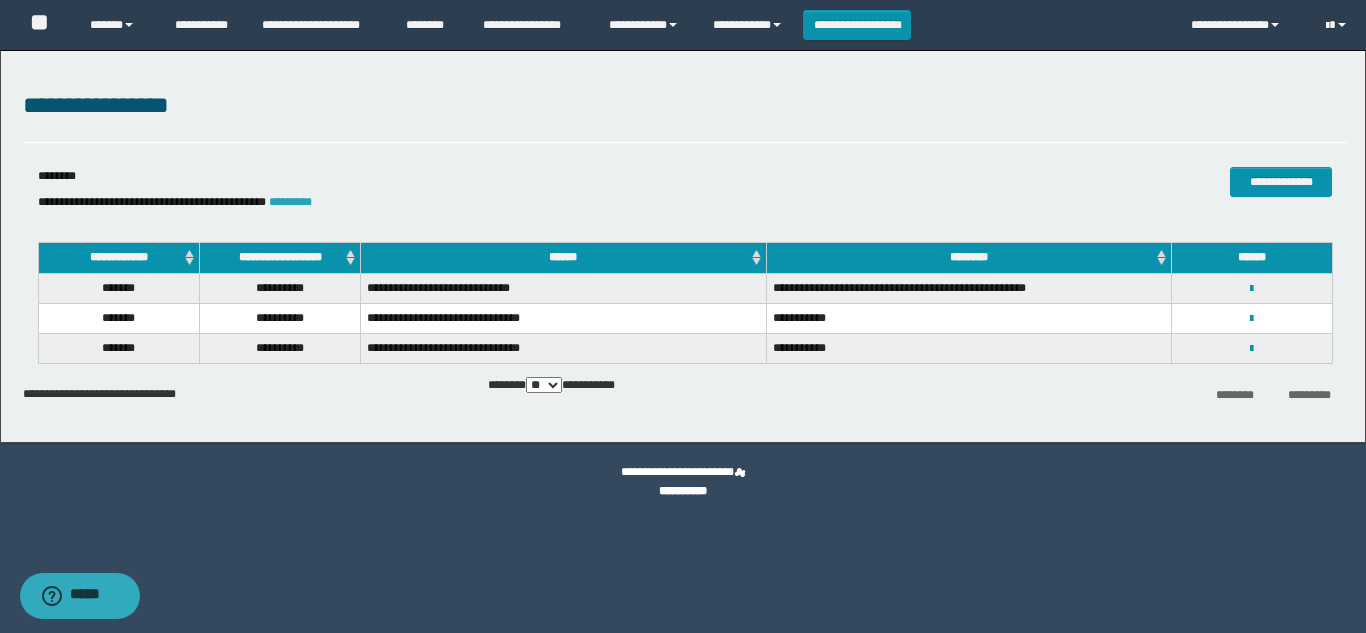 click on "*********" at bounding box center (290, 202) 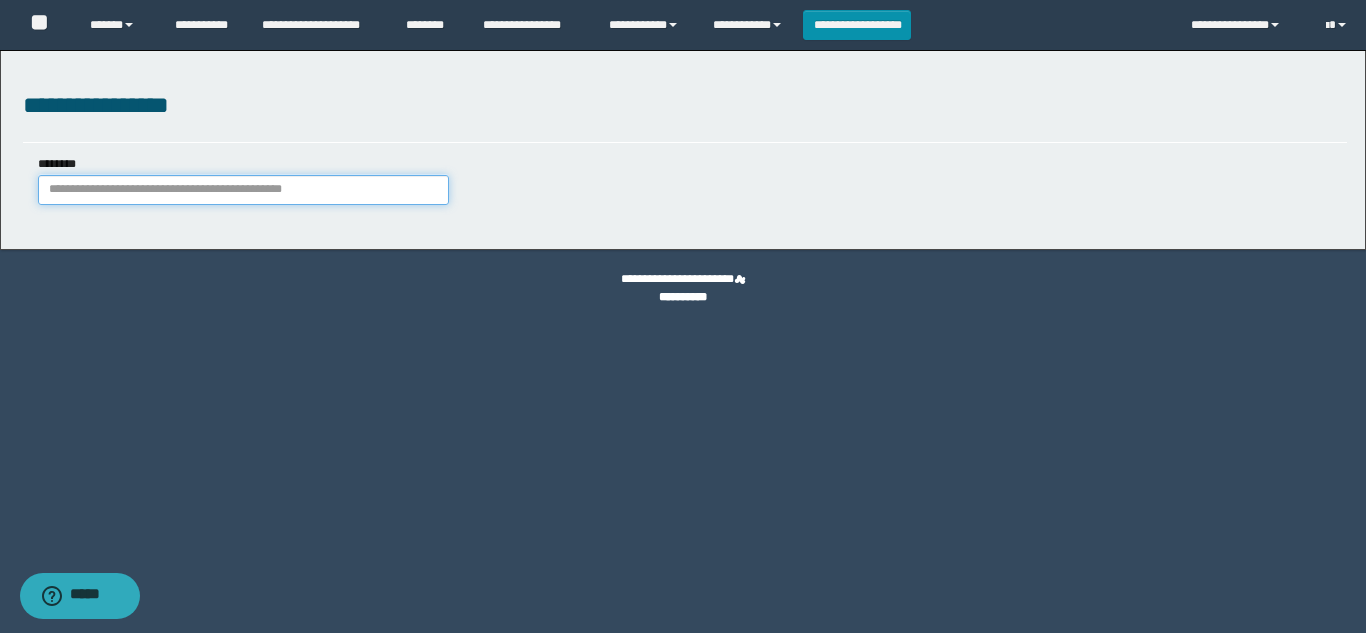 click on "********" at bounding box center (243, 190) 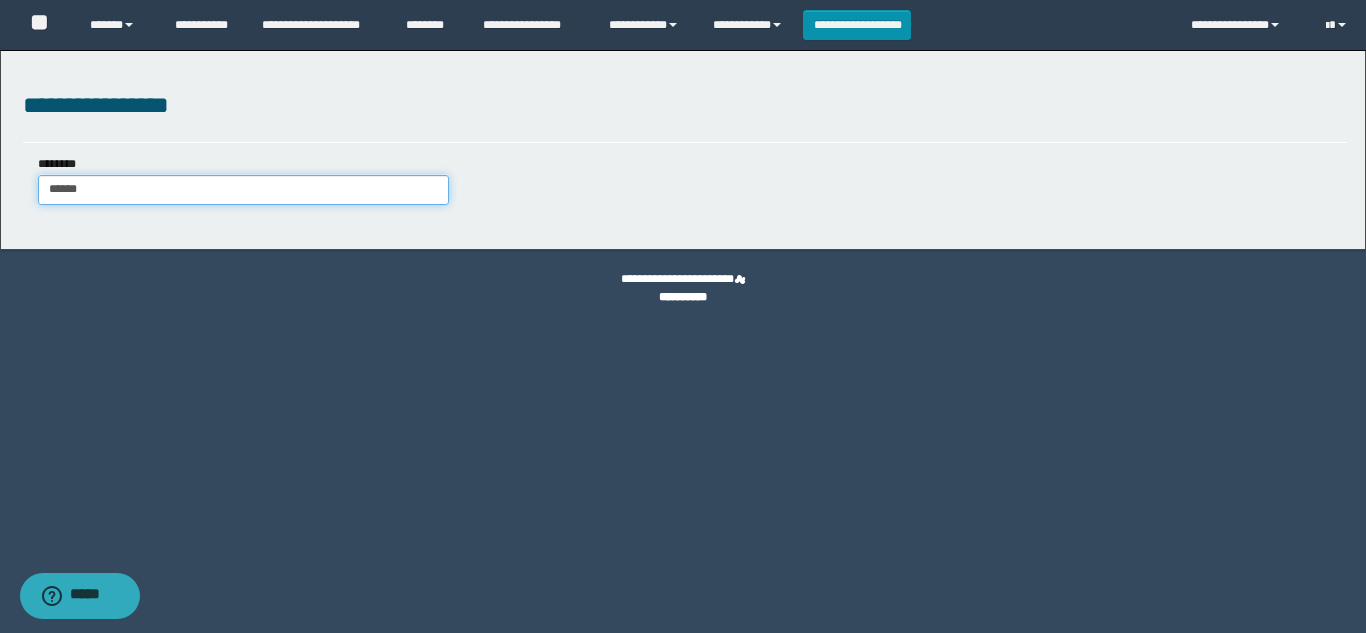 type on "*******" 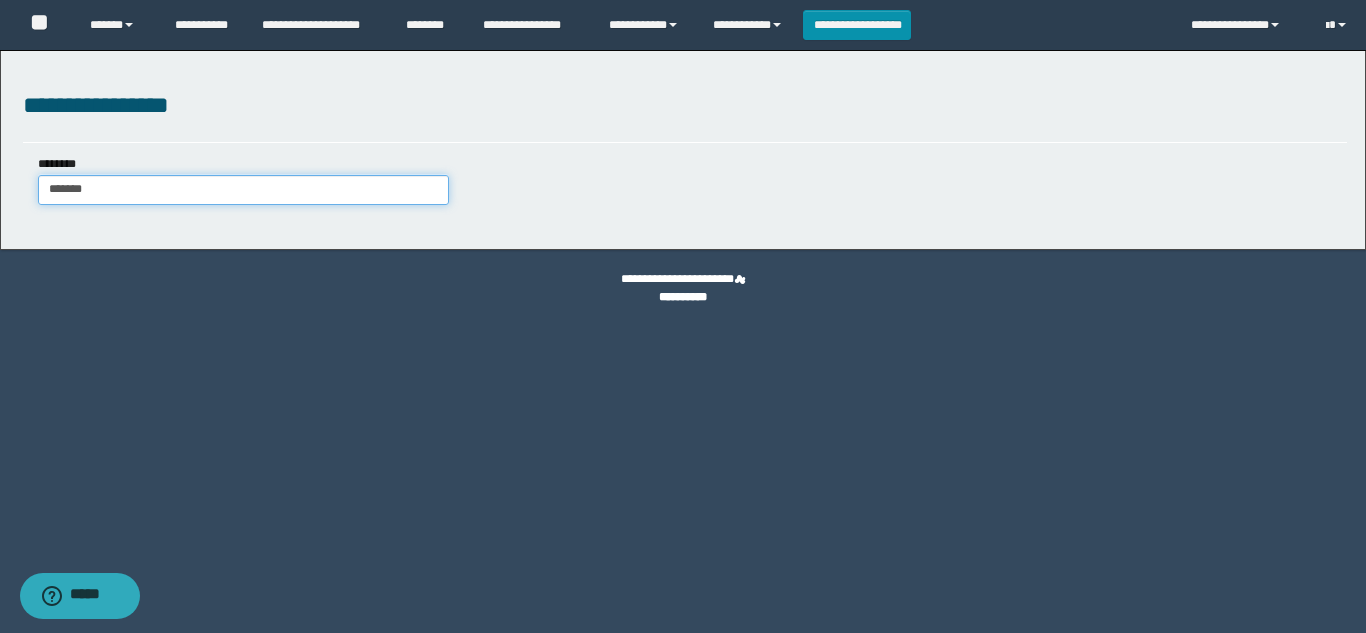 type on "*******" 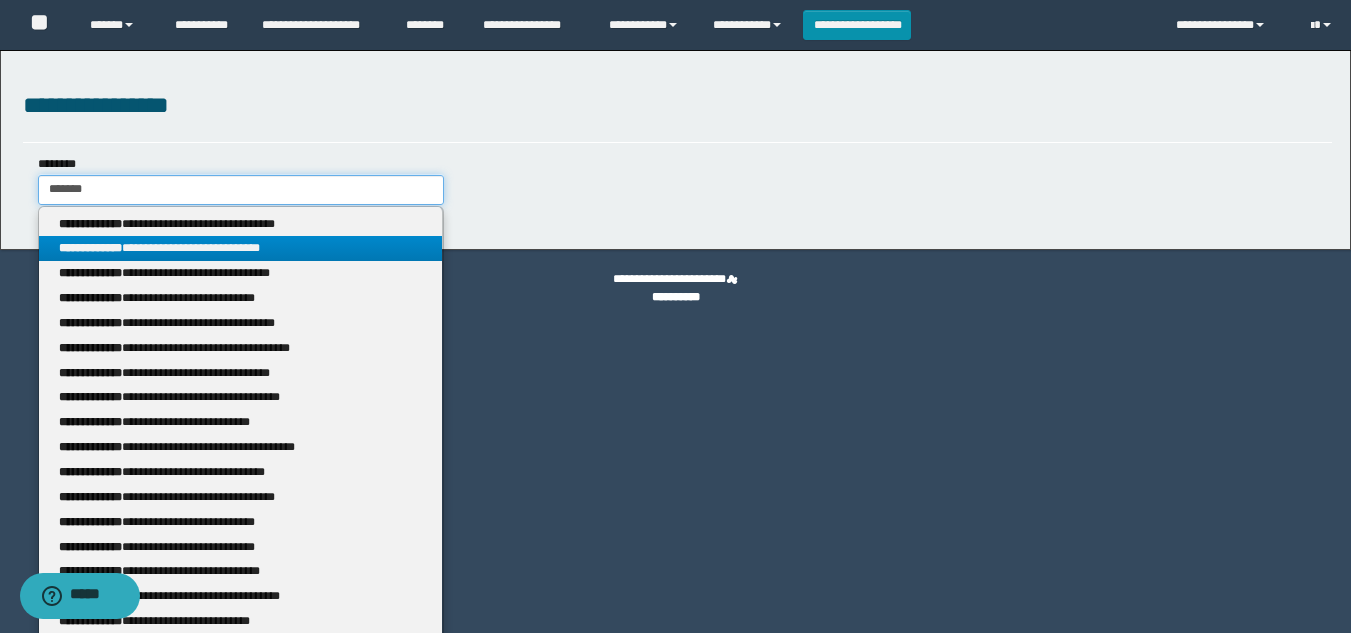 type 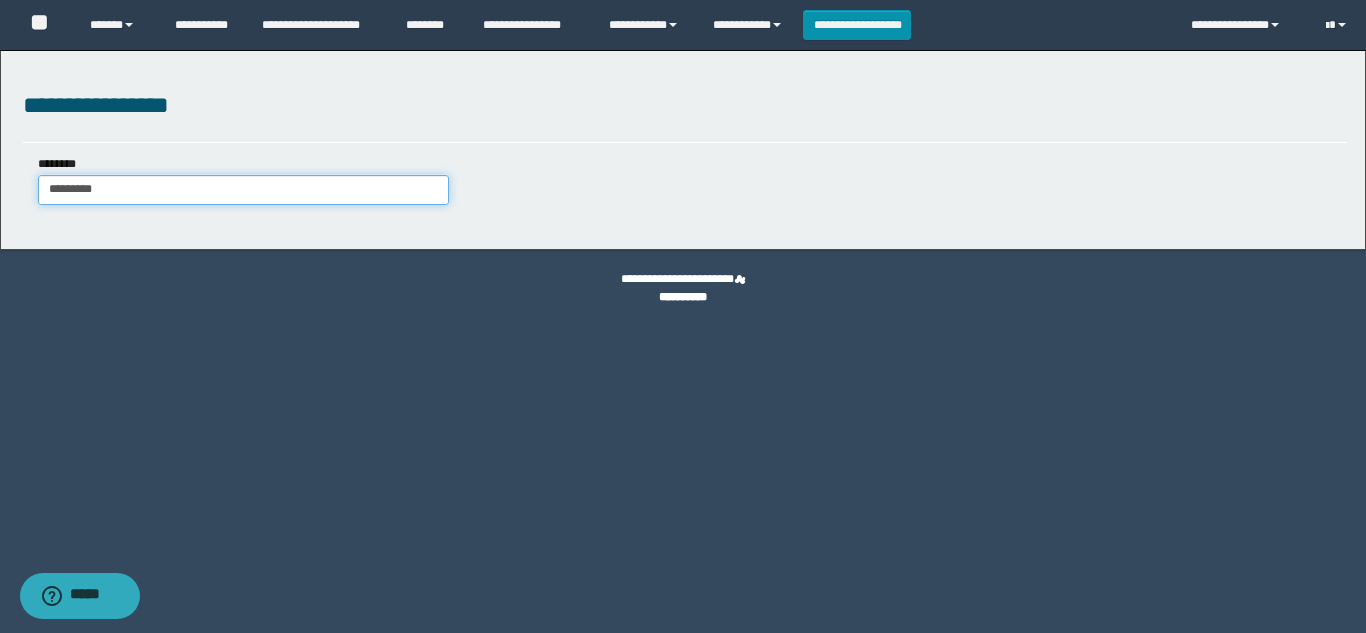 type on "**********" 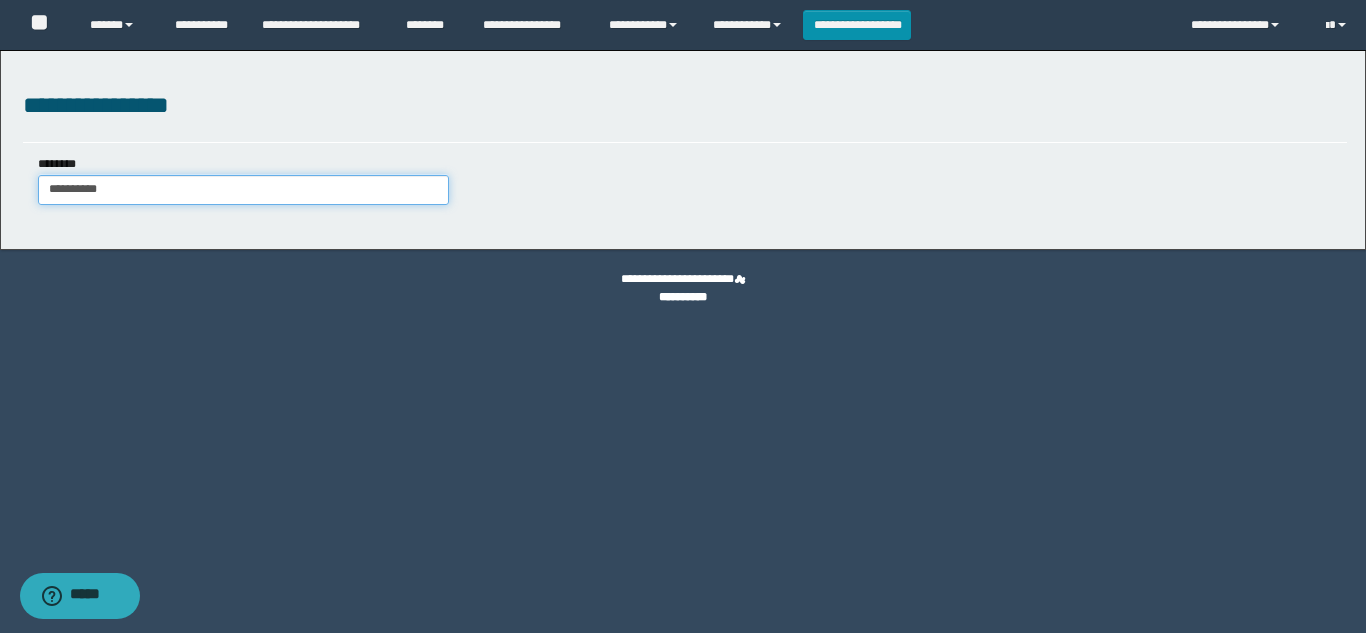 type on "**********" 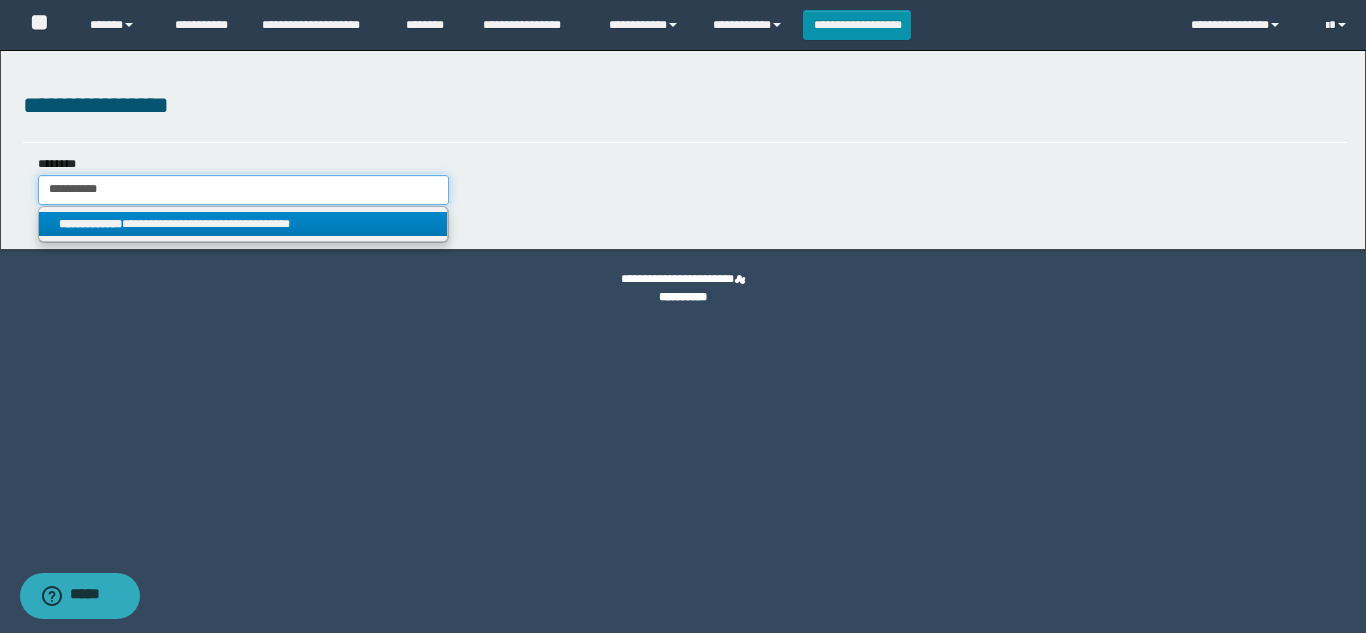 type on "**********" 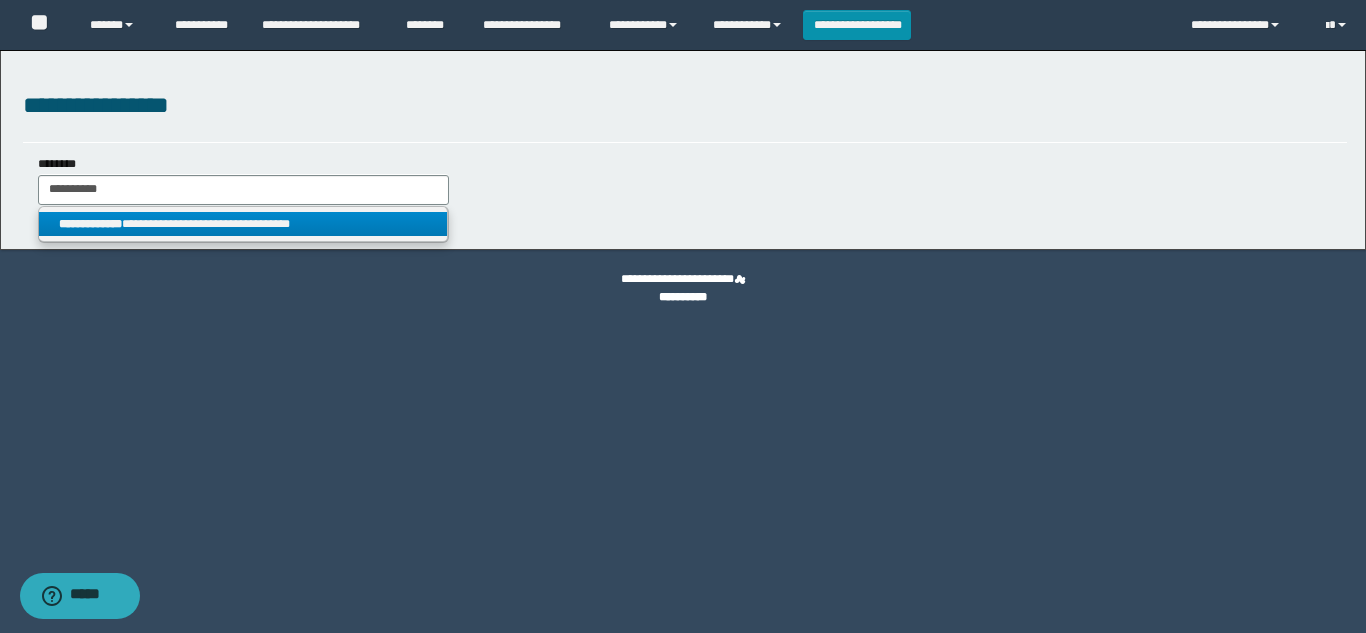 click on "**********" at bounding box center (243, 224) 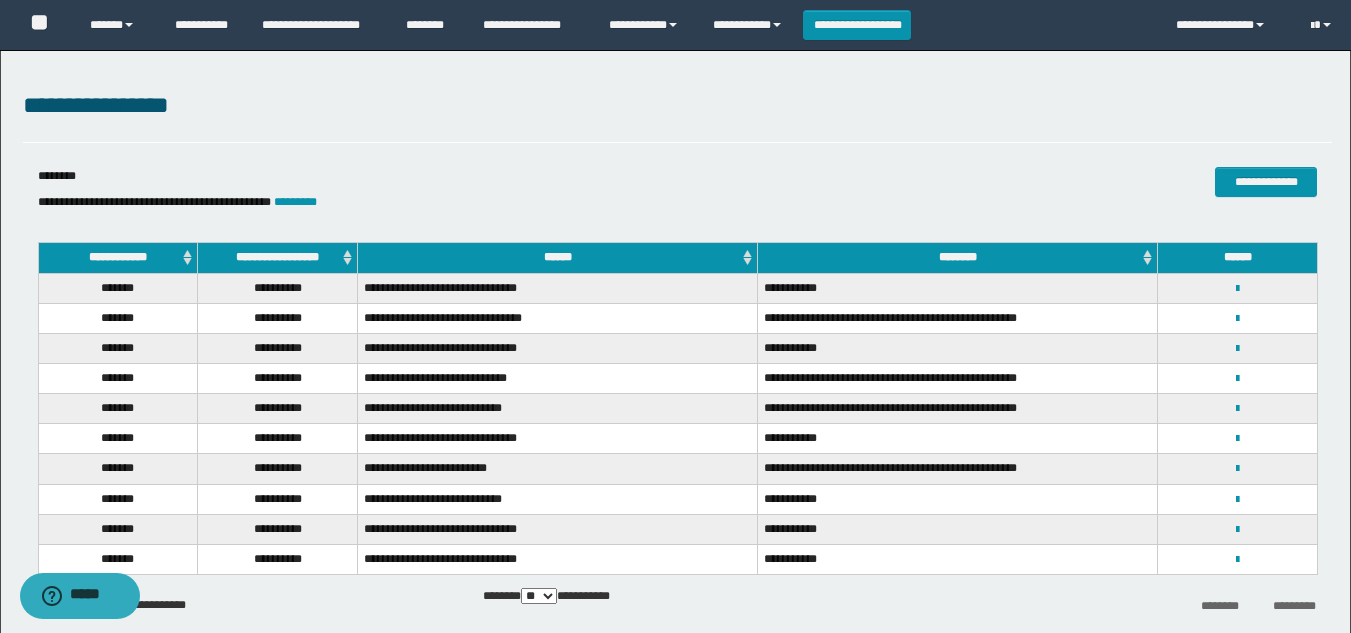 click on "**********" at bounding box center [278, 258] 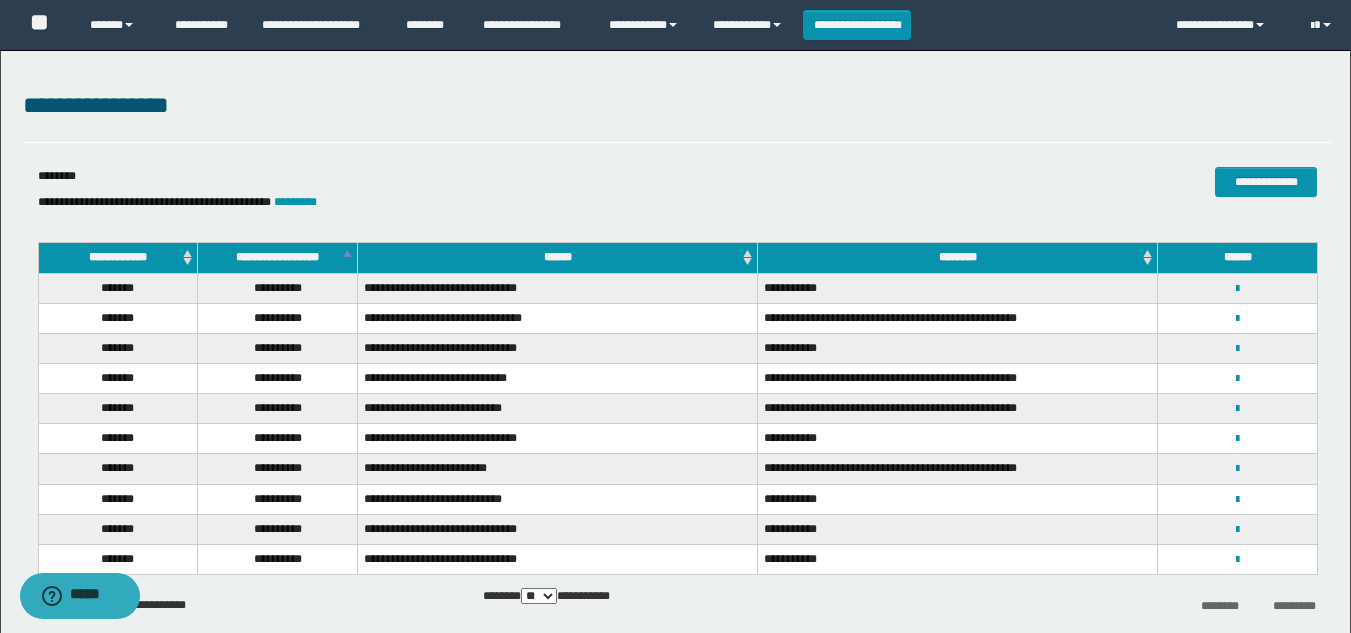 click on "**********" at bounding box center (278, 258) 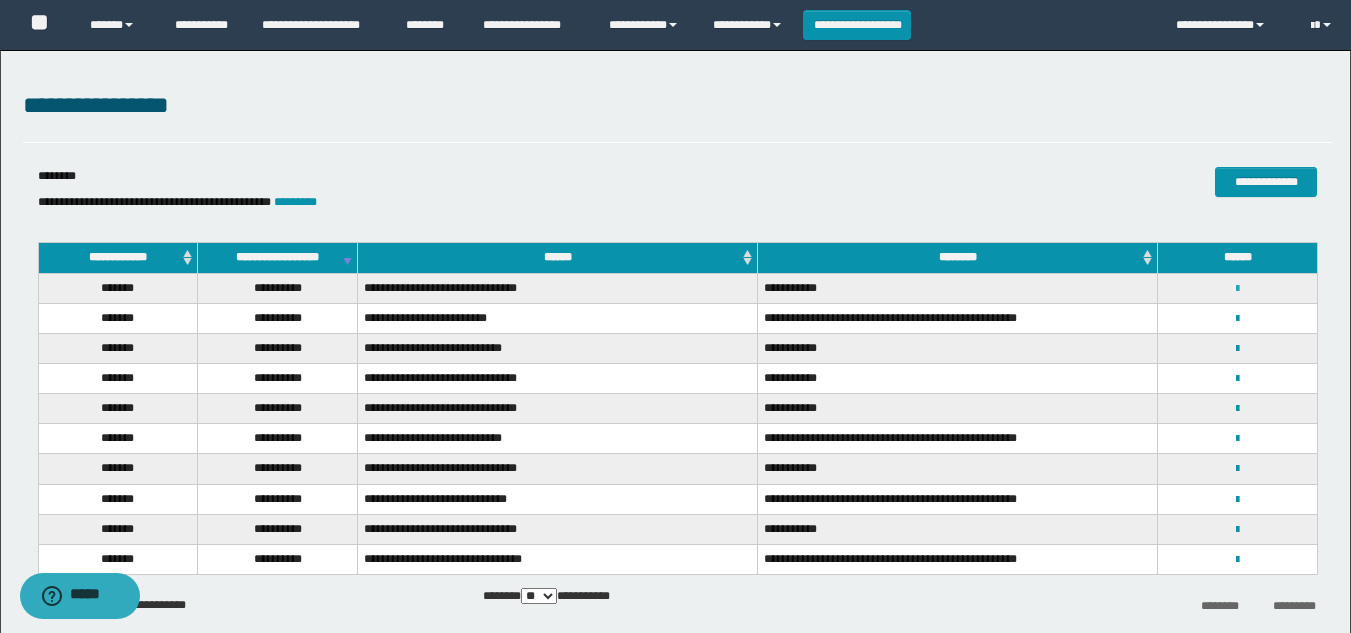 click at bounding box center (1237, 289) 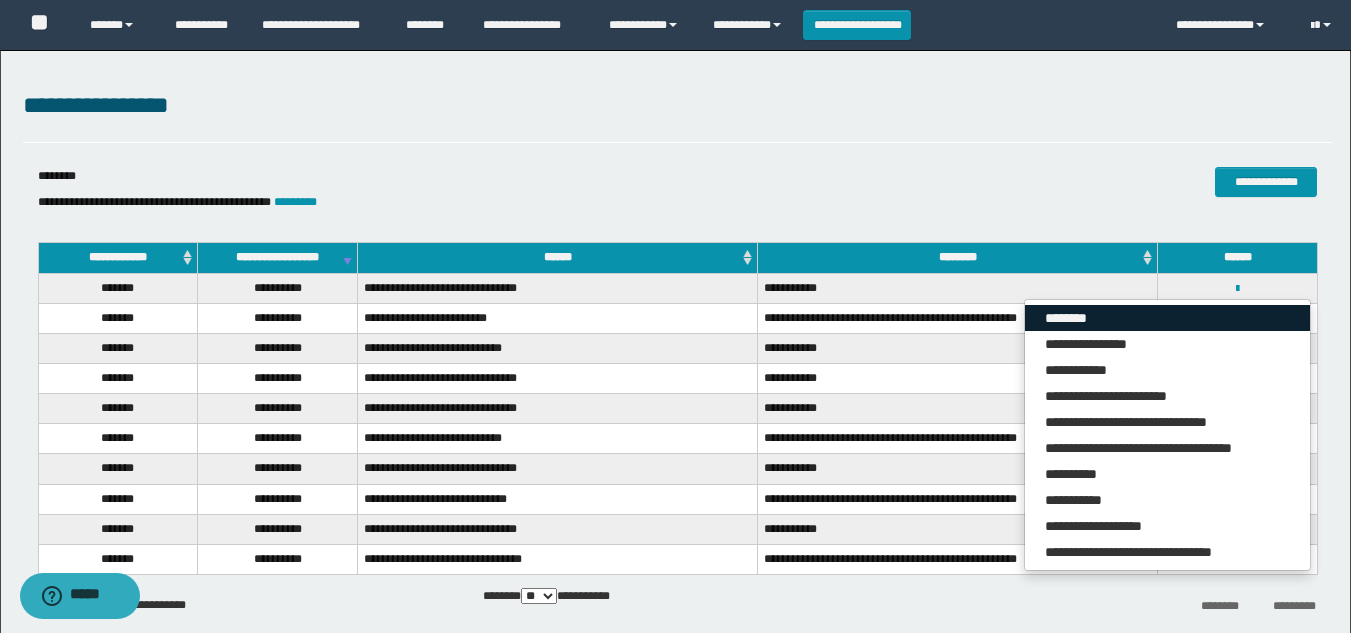 click on "********" at bounding box center (1167, 318) 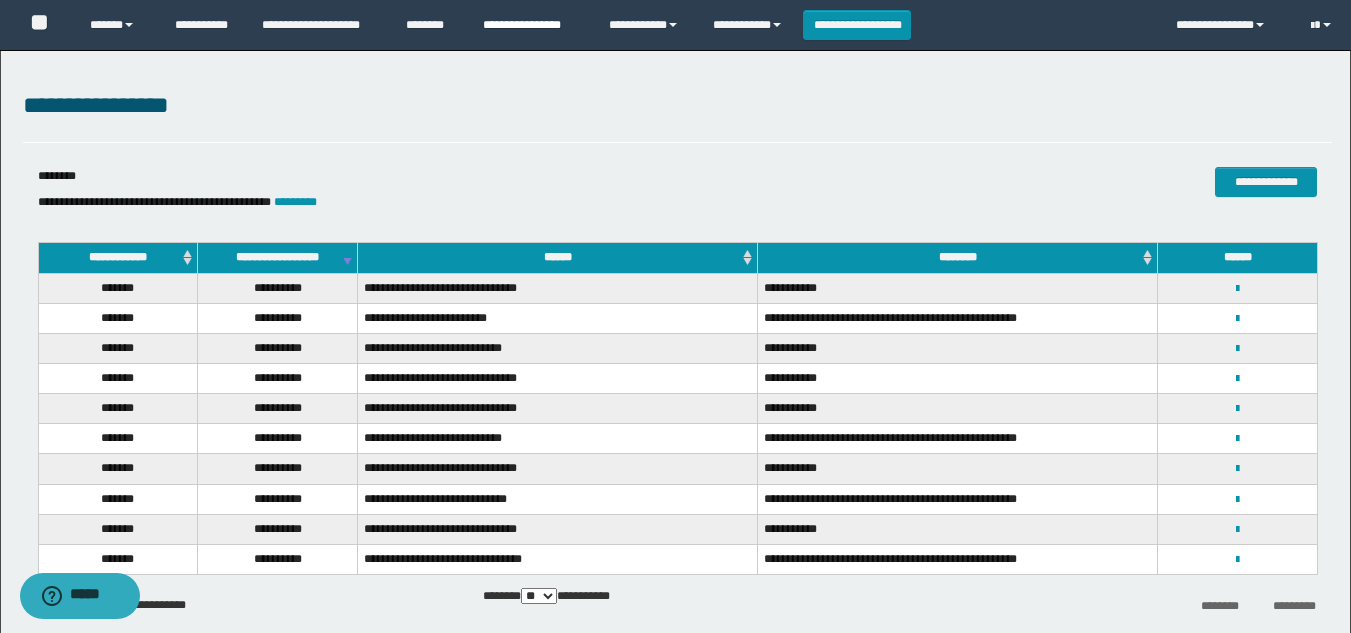 click on "**********" at bounding box center (531, 25) 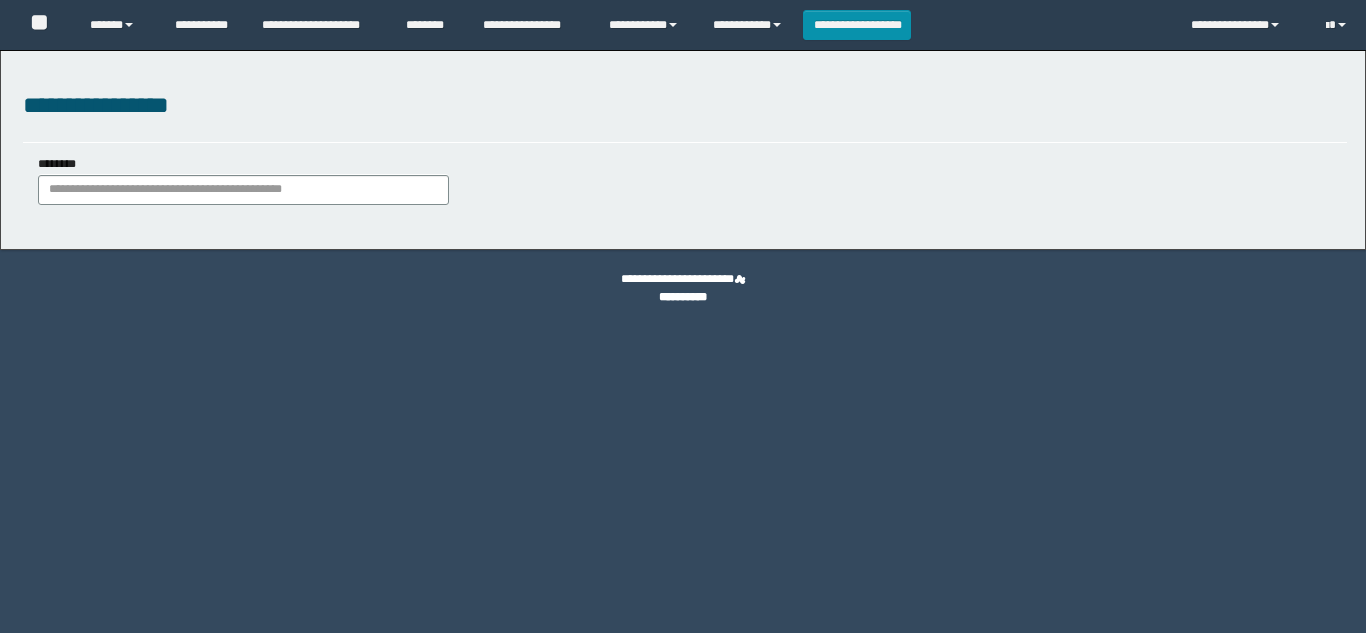 scroll, scrollTop: 0, scrollLeft: 0, axis: both 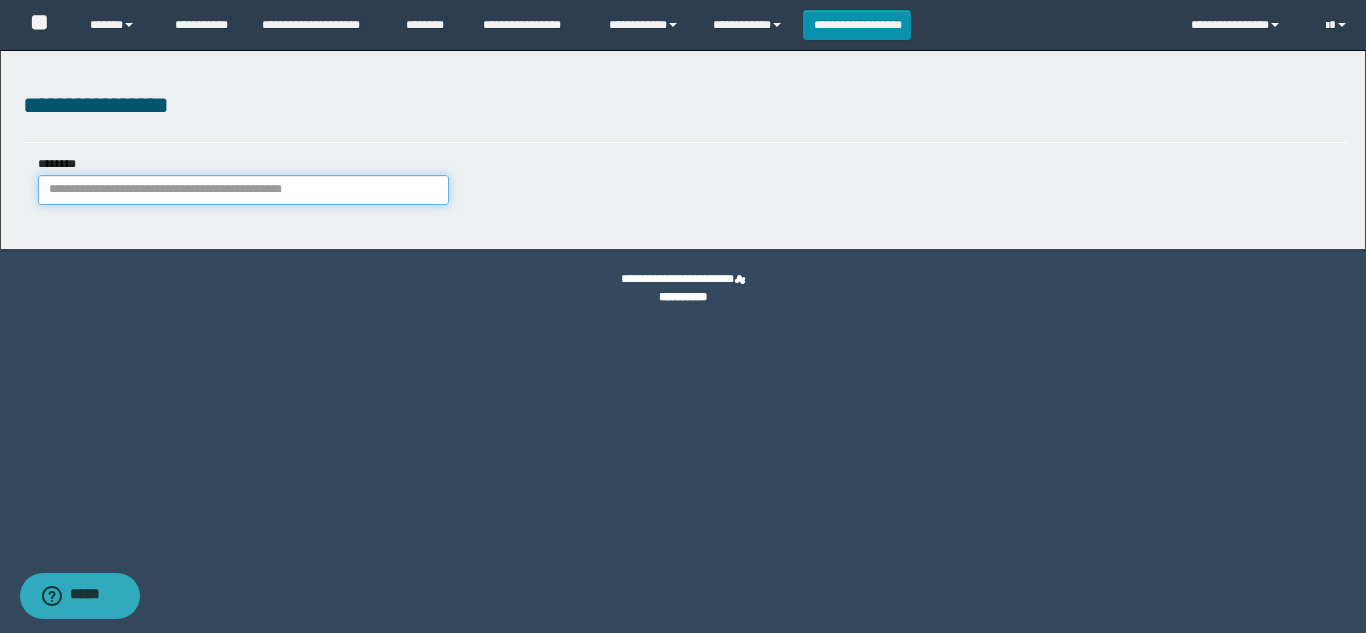 click on "********" at bounding box center (243, 190) 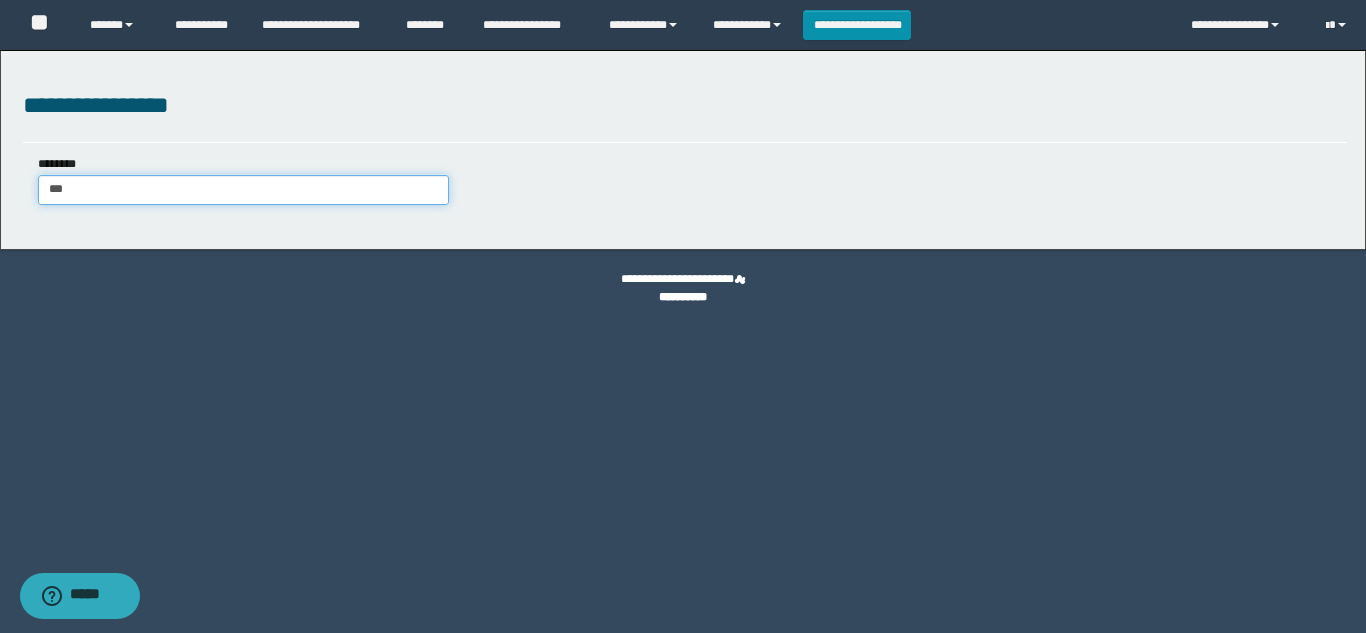 type on "****" 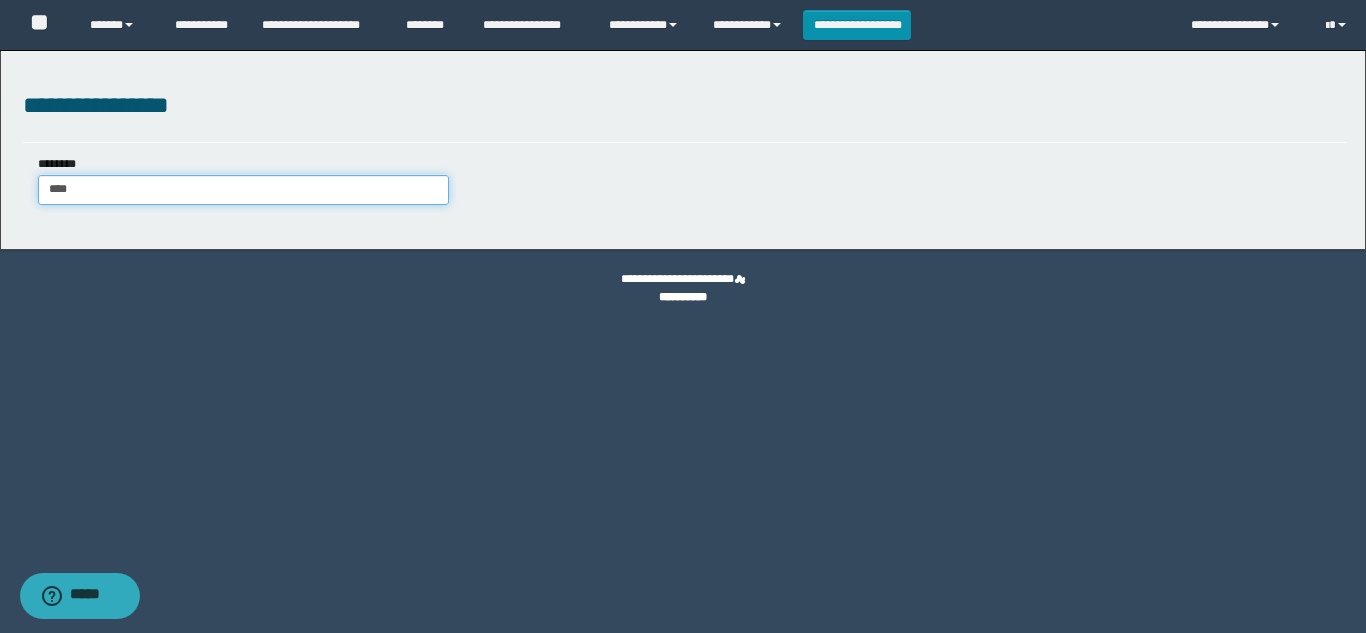 type on "****" 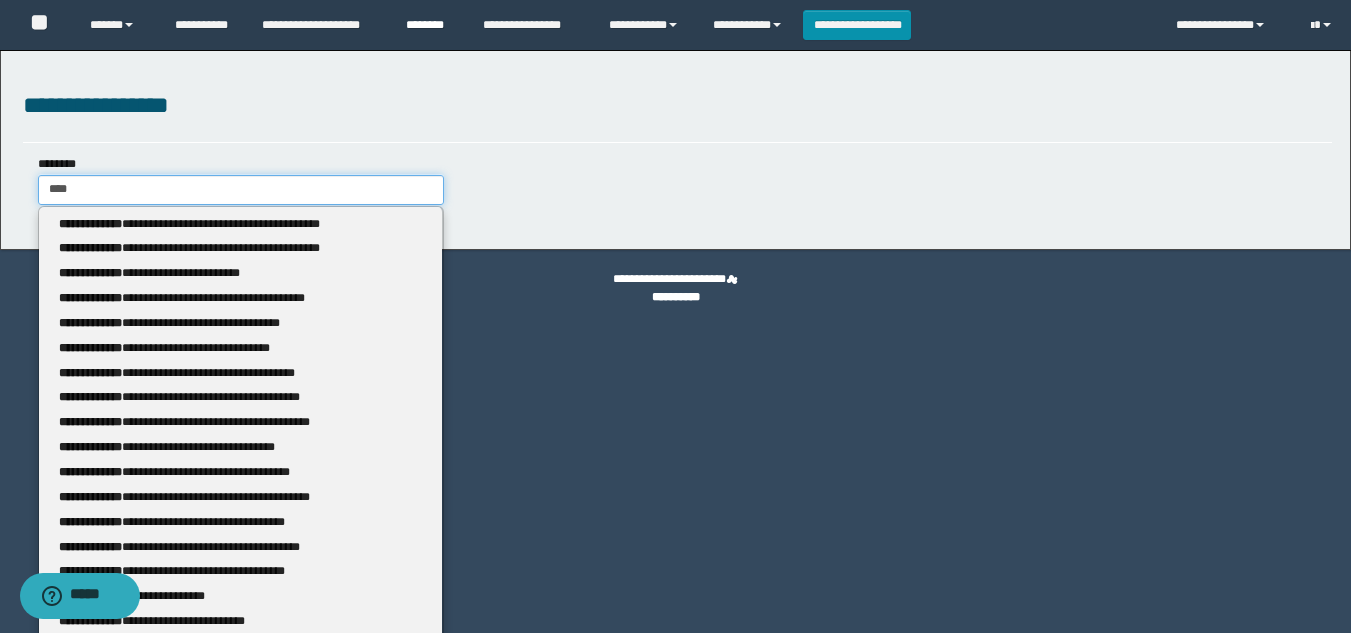 type 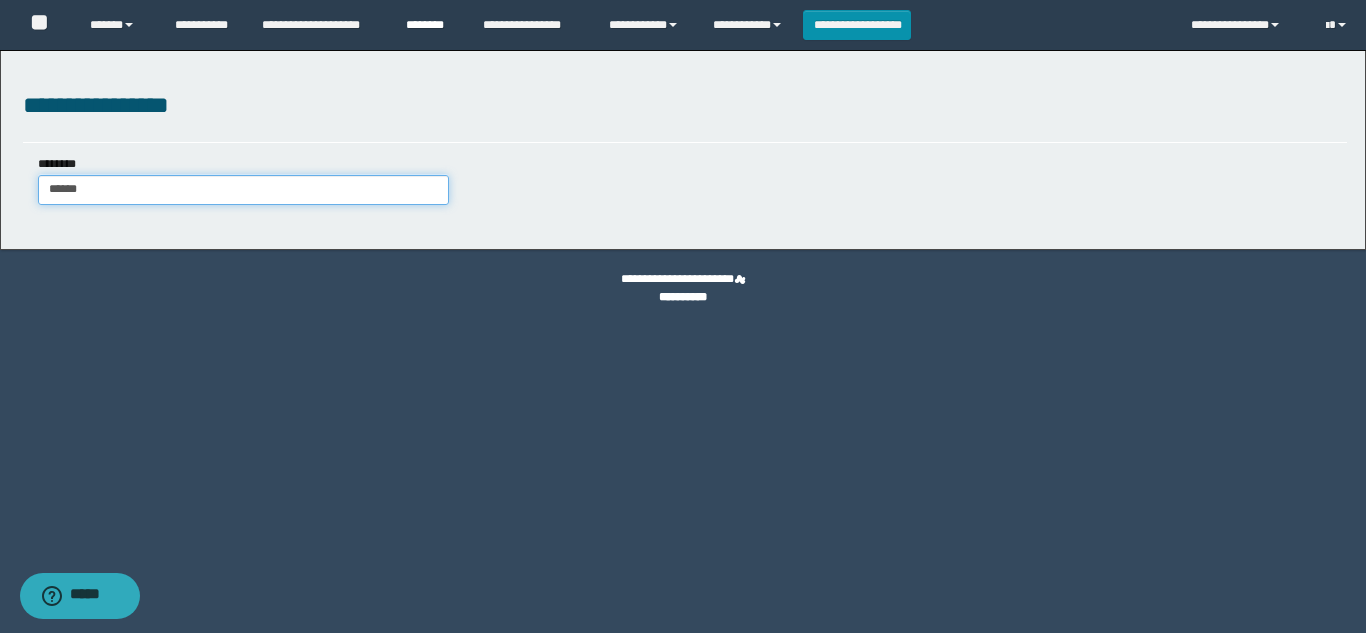 type on "*******" 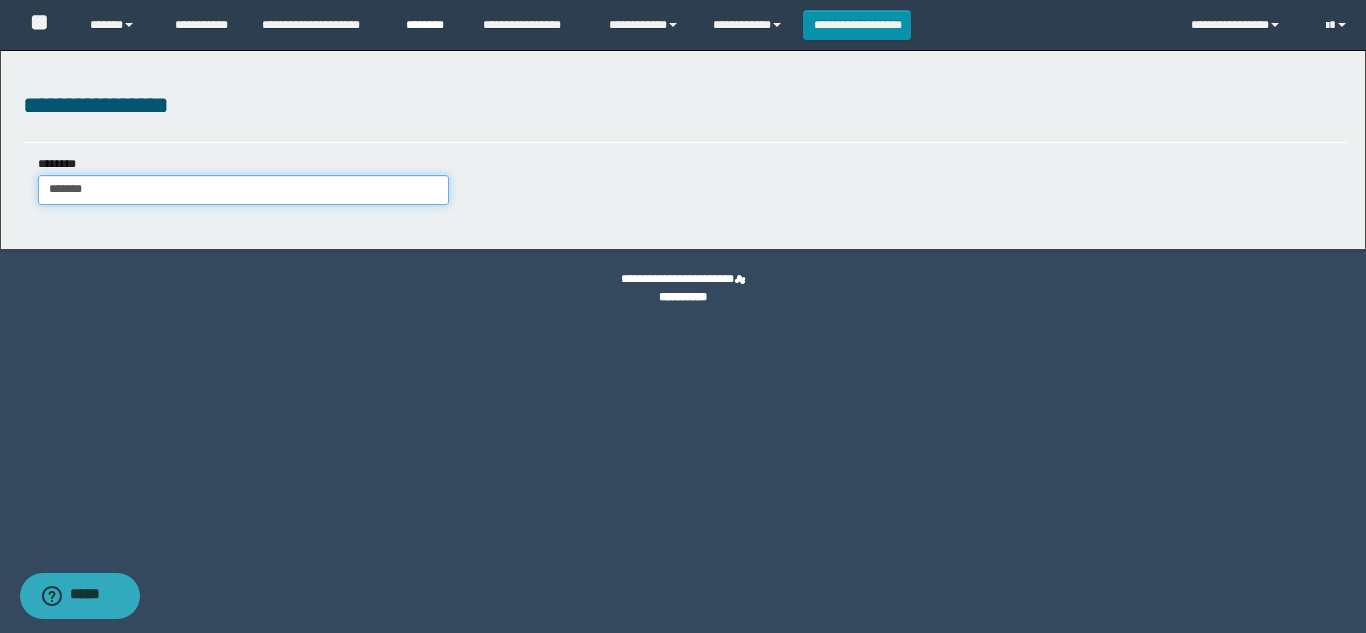 type on "*******" 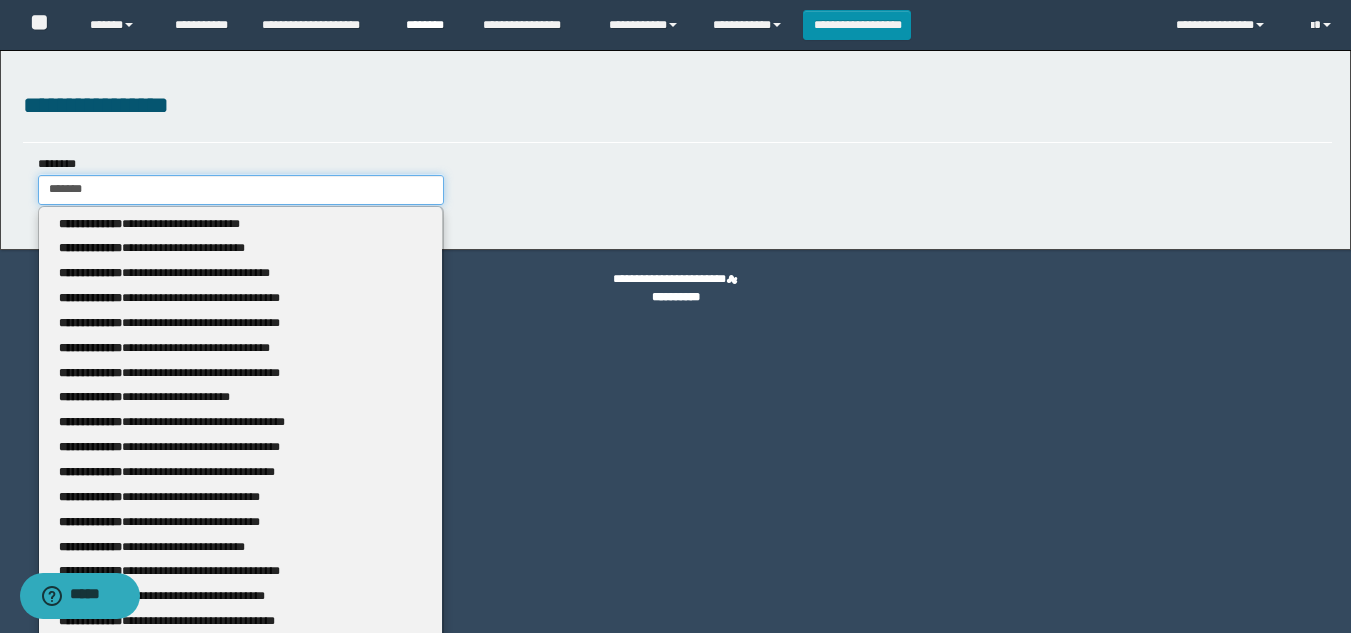 type 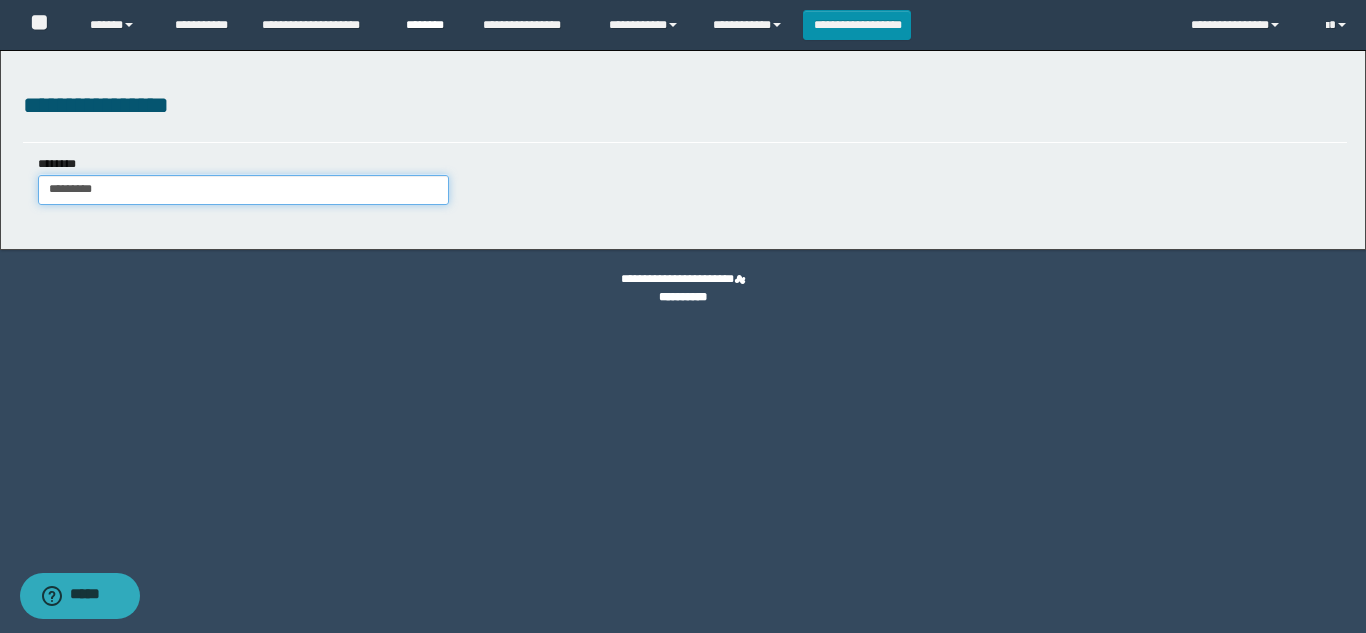 type on "**********" 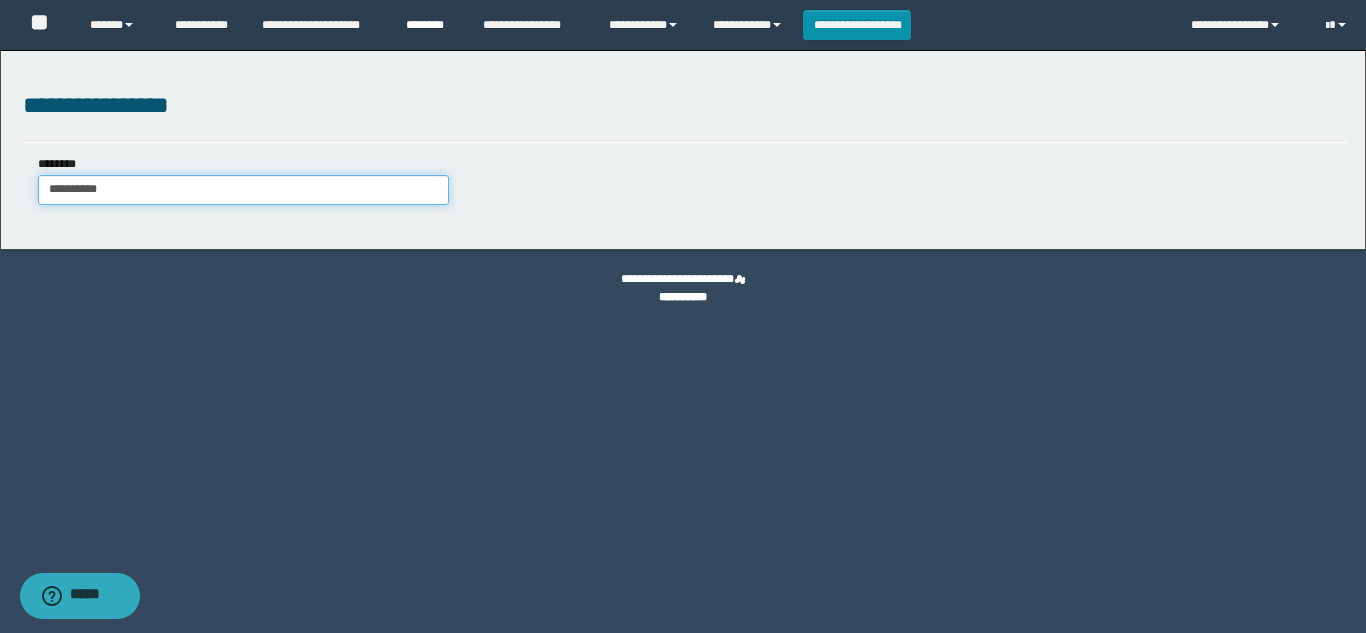 type on "**********" 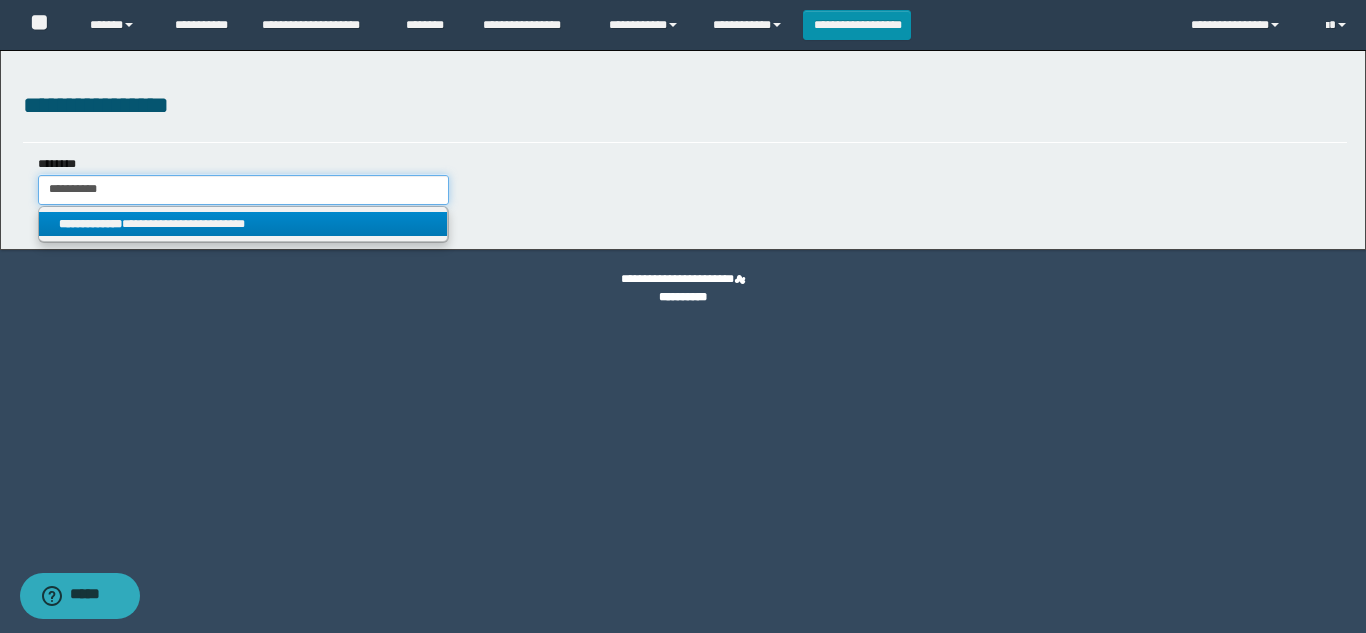 type on "**********" 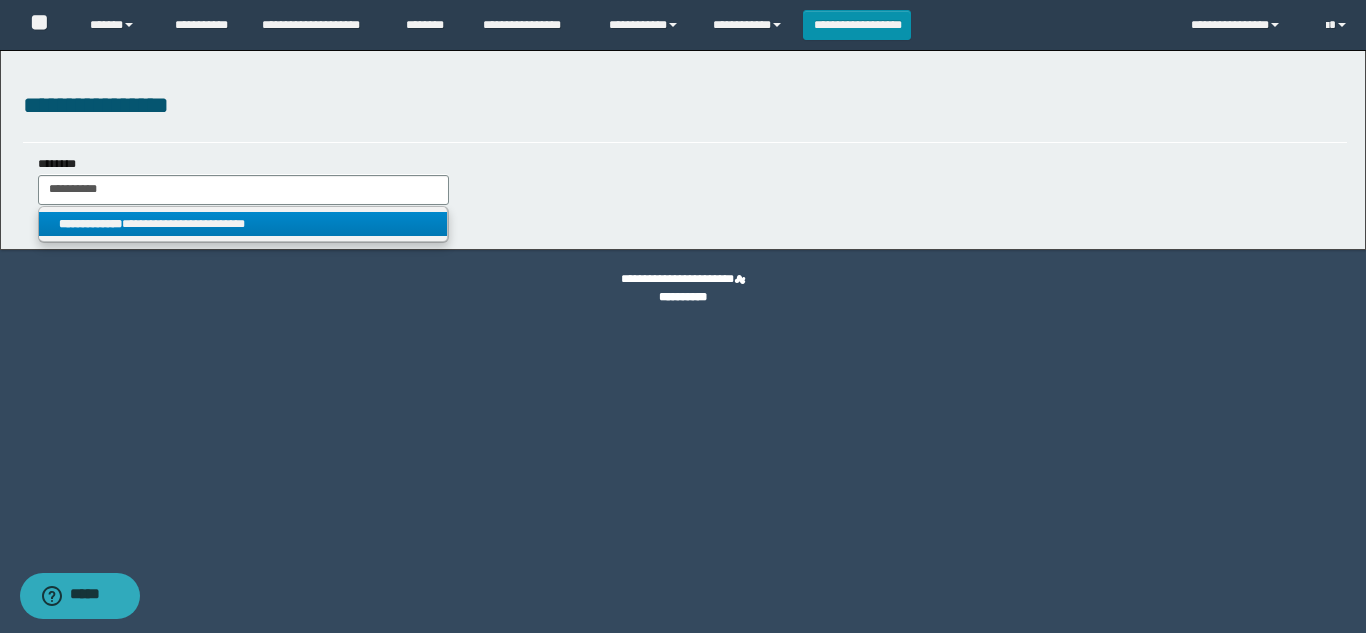 click on "**********" at bounding box center (243, 224) 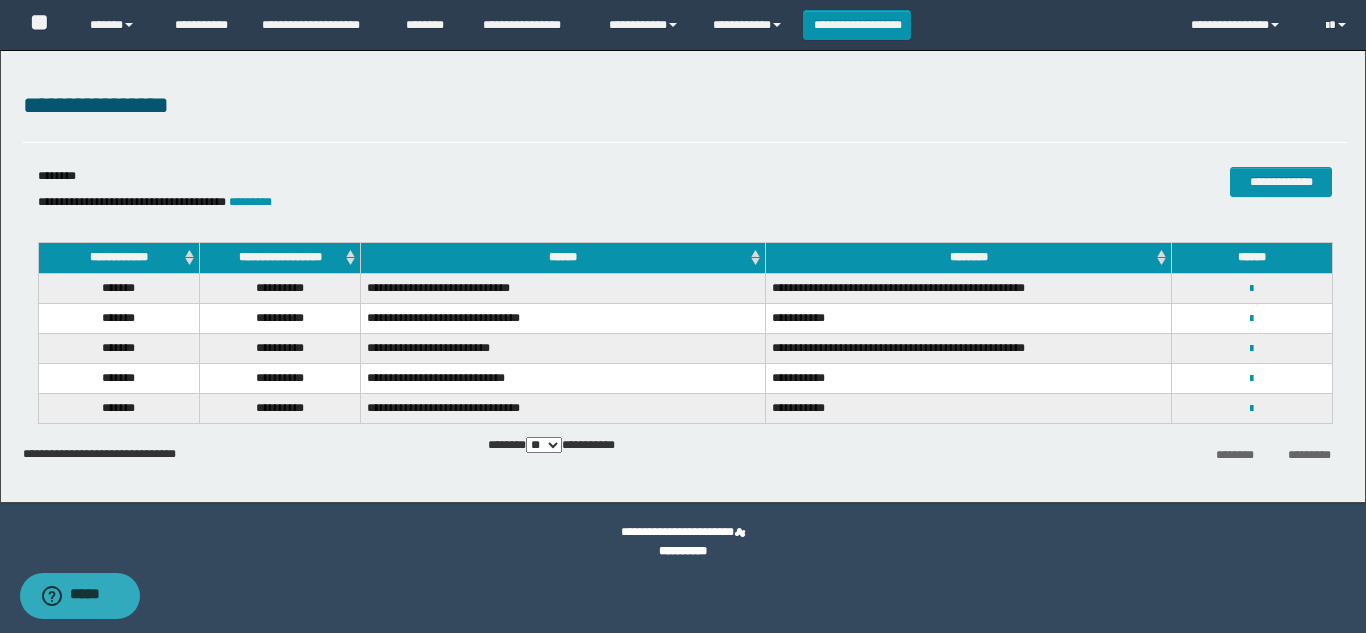click on "**********" at bounding box center (280, 258) 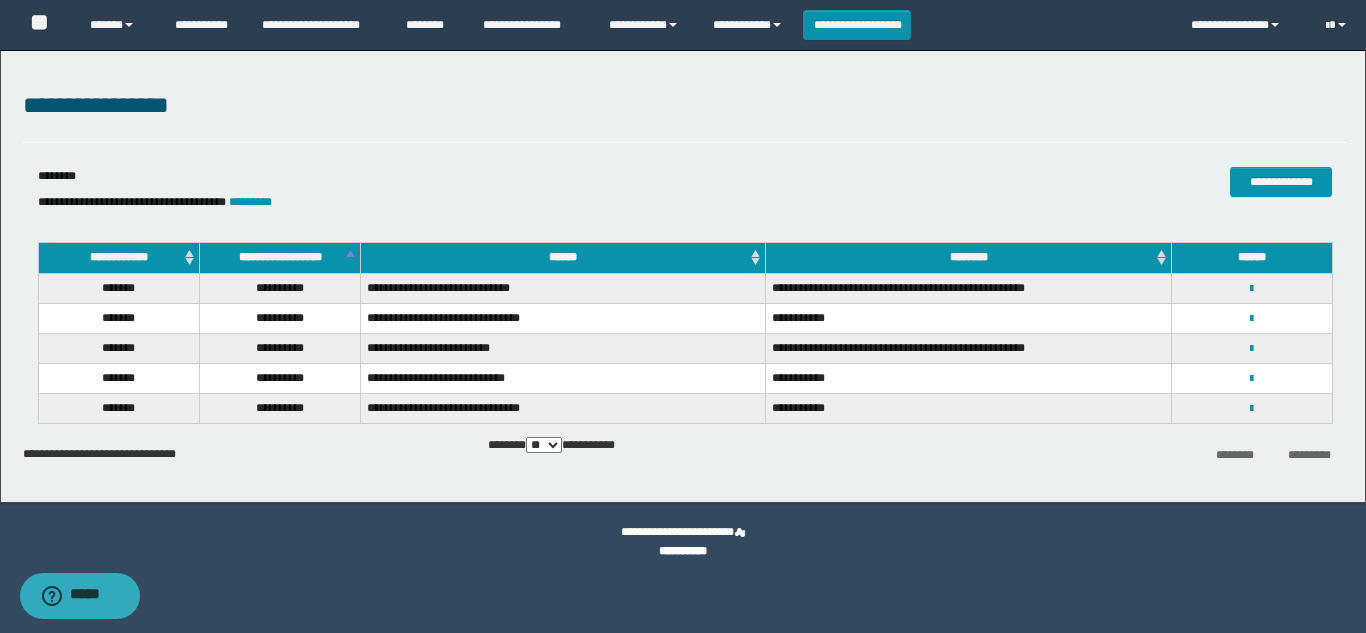 click on "**********" at bounding box center (280, 258) 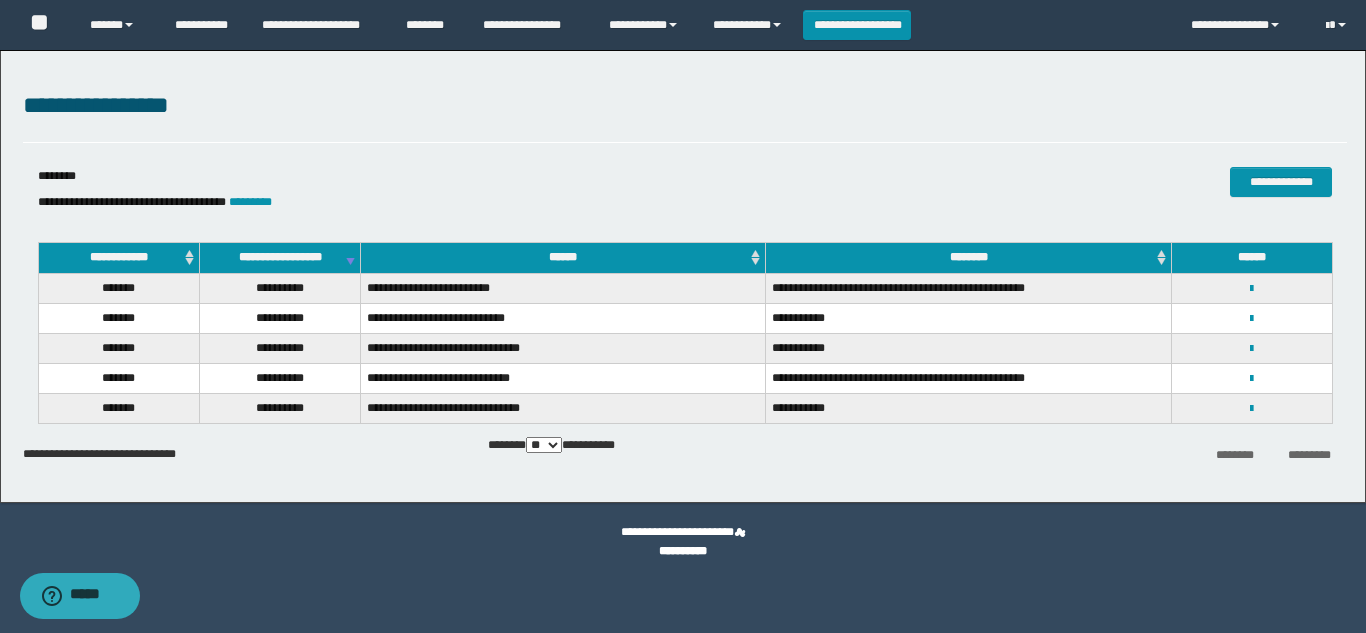 click on "**********" at bounding box center [280, 258] 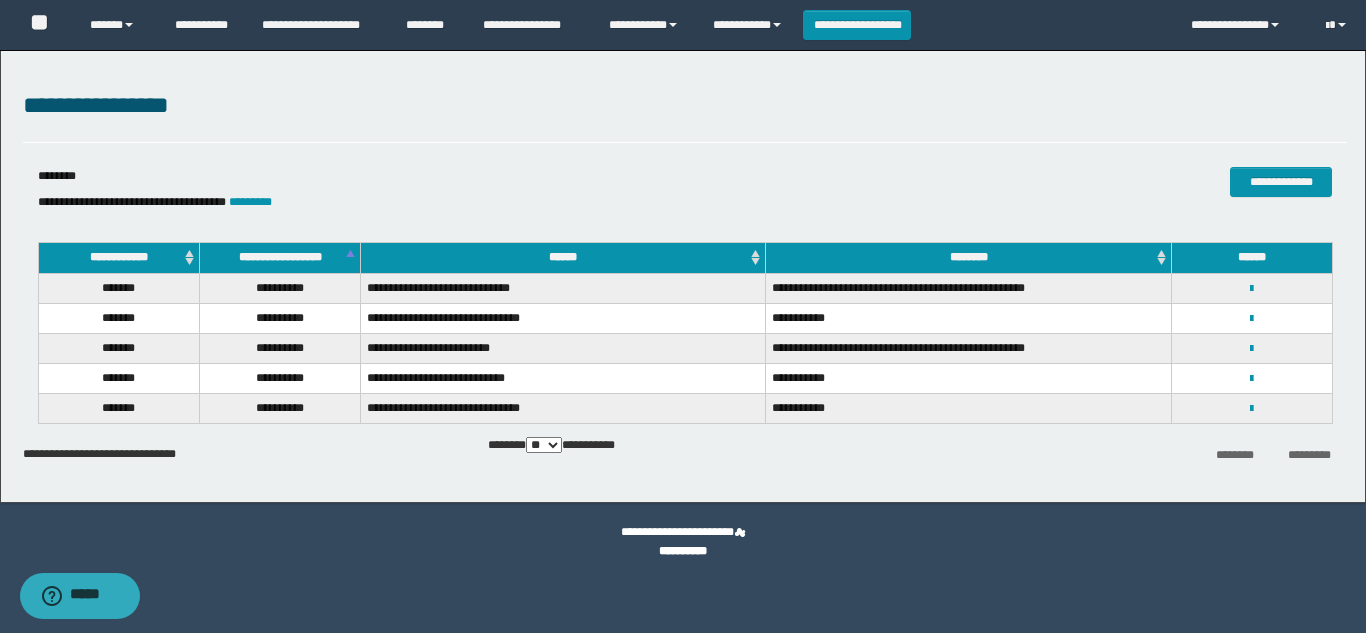click on "**********" at bounding box center (280, 258) 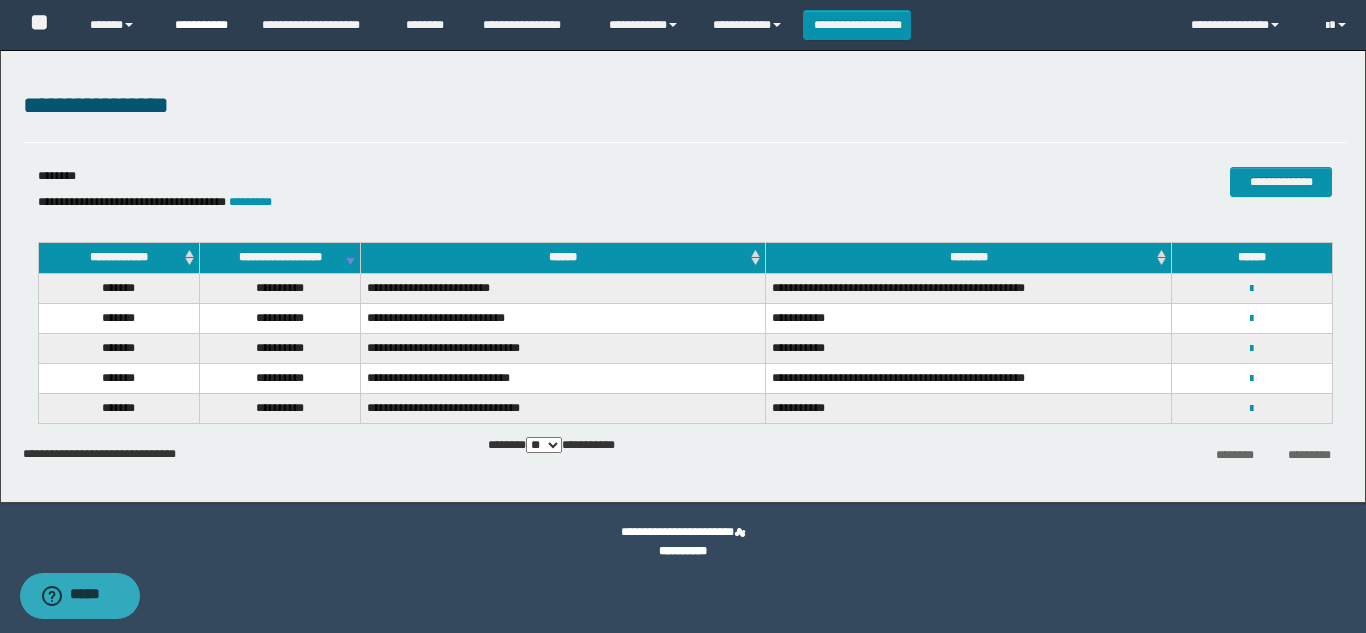 click on "**********" at bounding box center (203, 25) 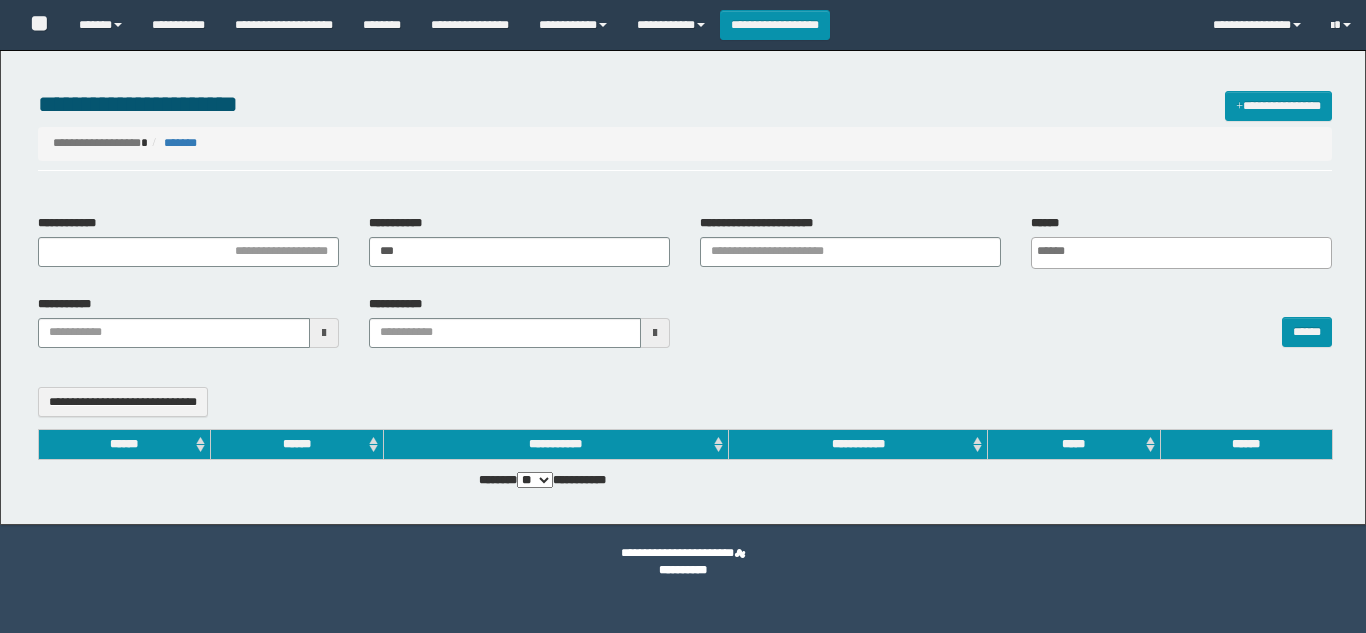 select 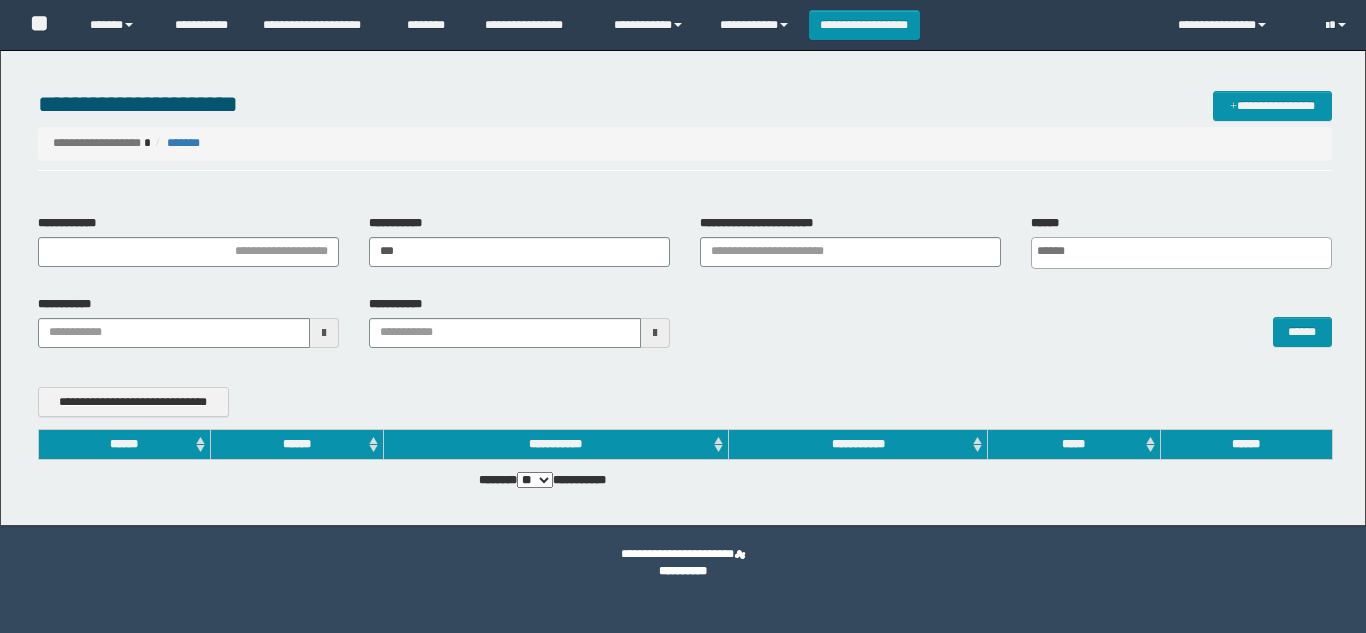scroll, scrollTop: 0, scrollLeft: 0, axis: both 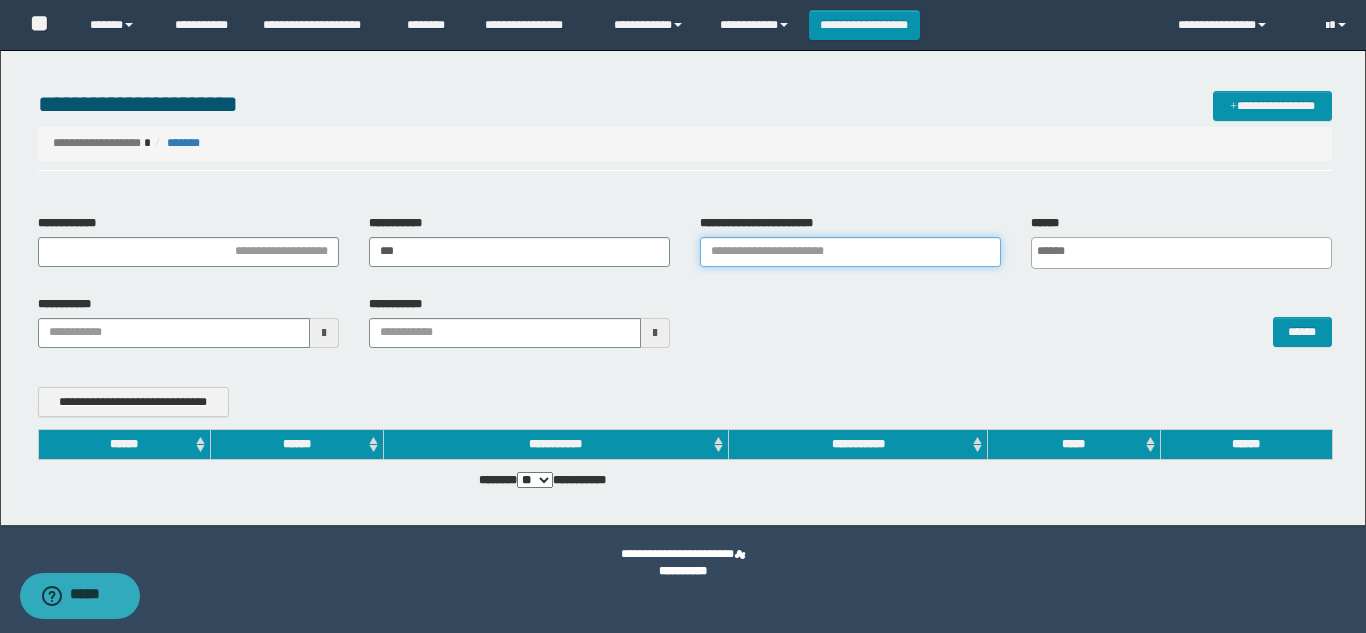 click on "**********" at bounding box center (850, 252) 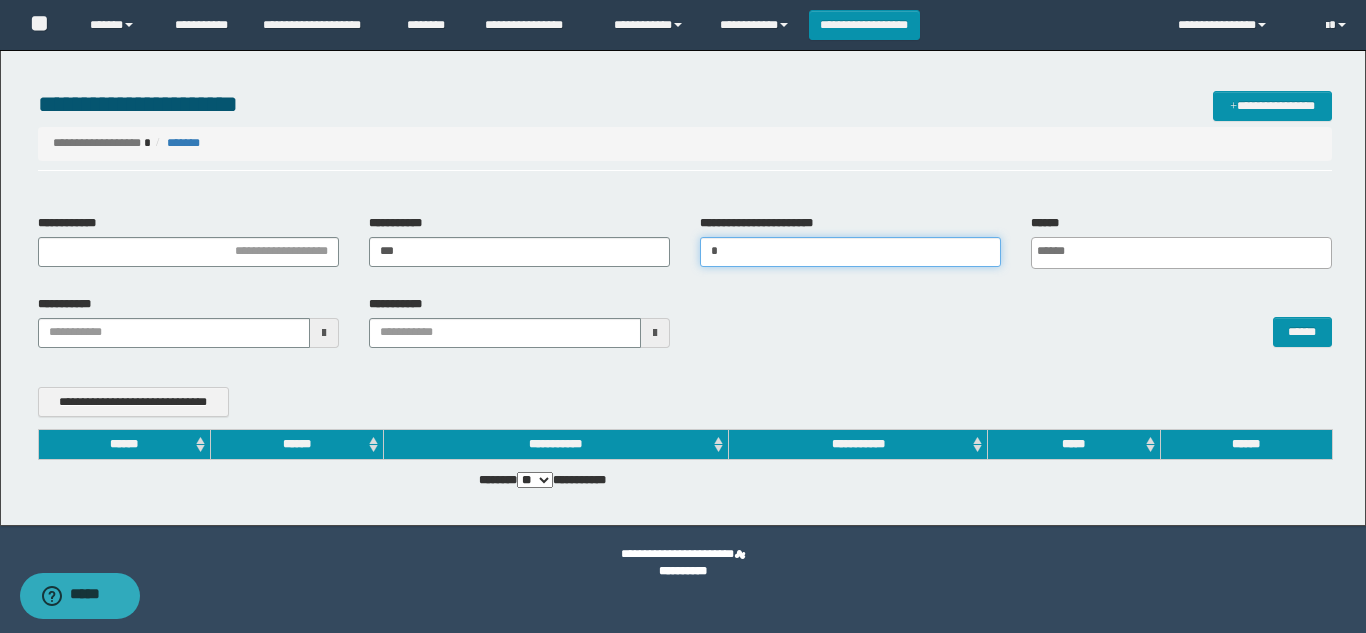 type 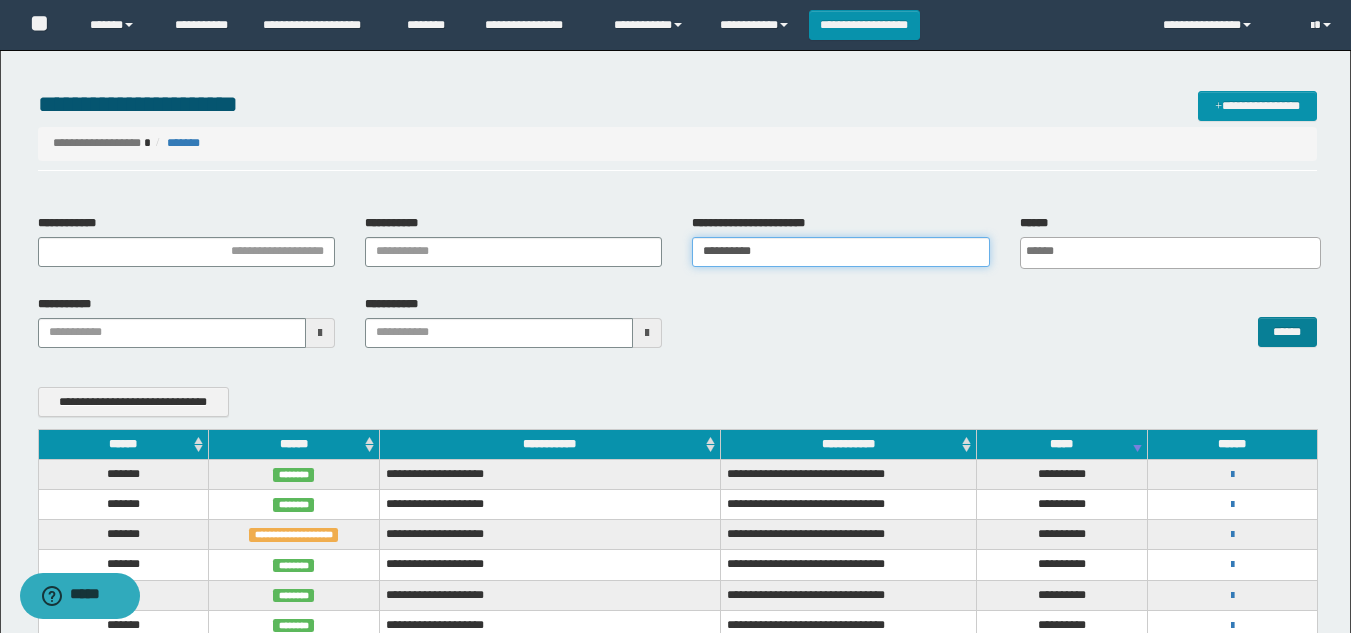 type on "**********" 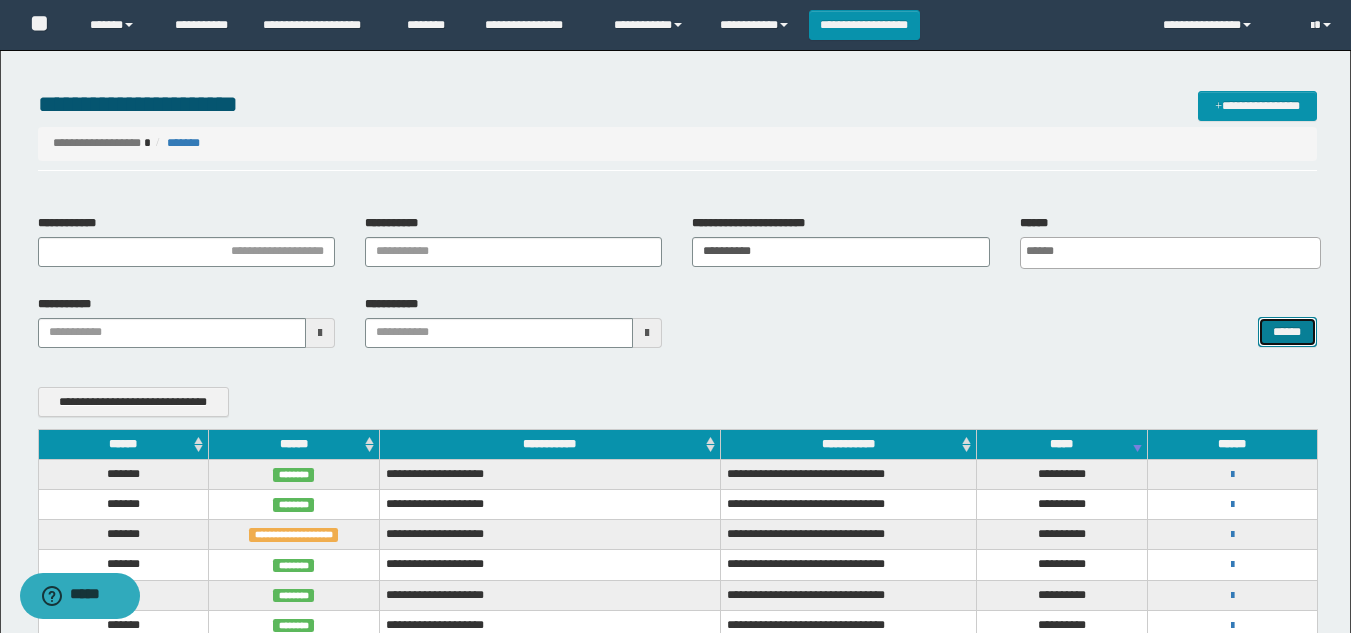 click on "******" at bounding box center [1287, 332] 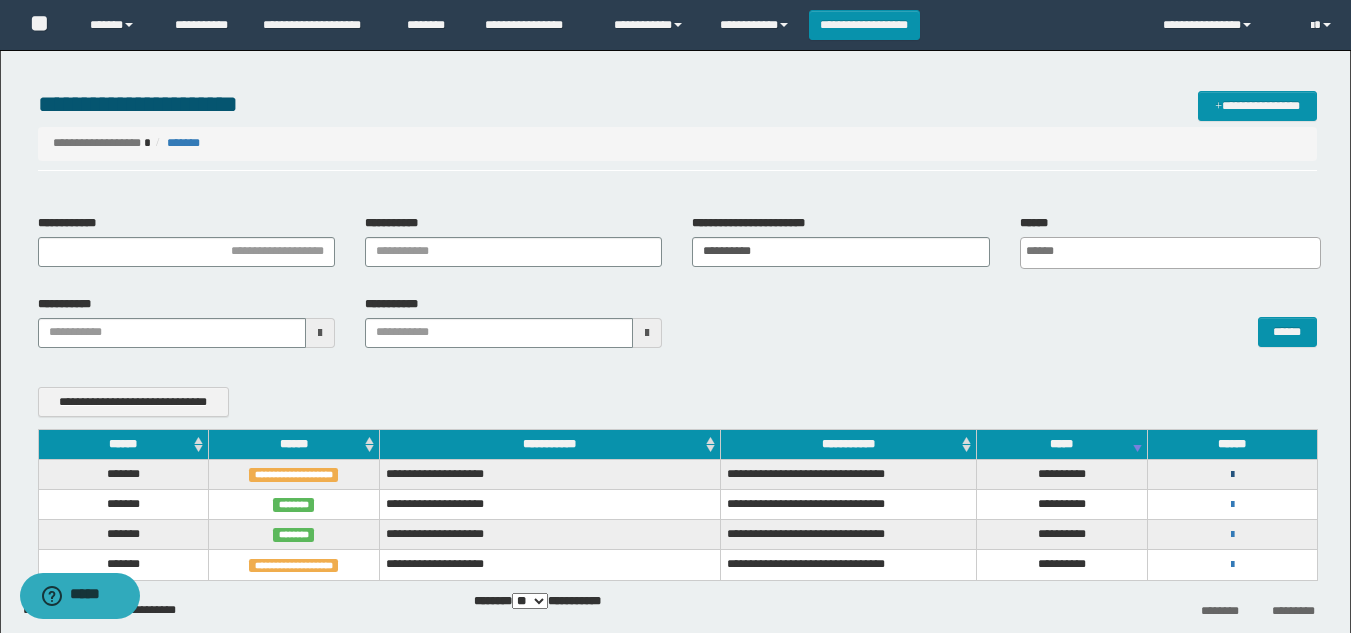 click at bounding box center [1232, 475] 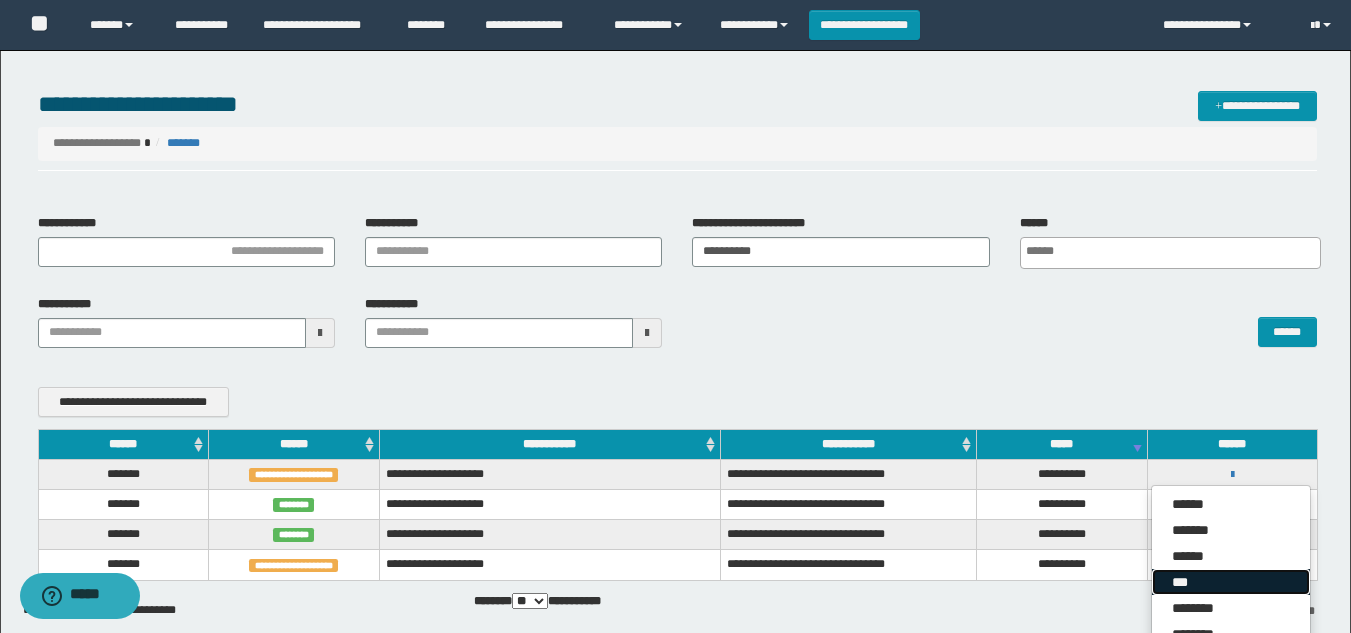 click on "***" at bounding box center (1231, 582) 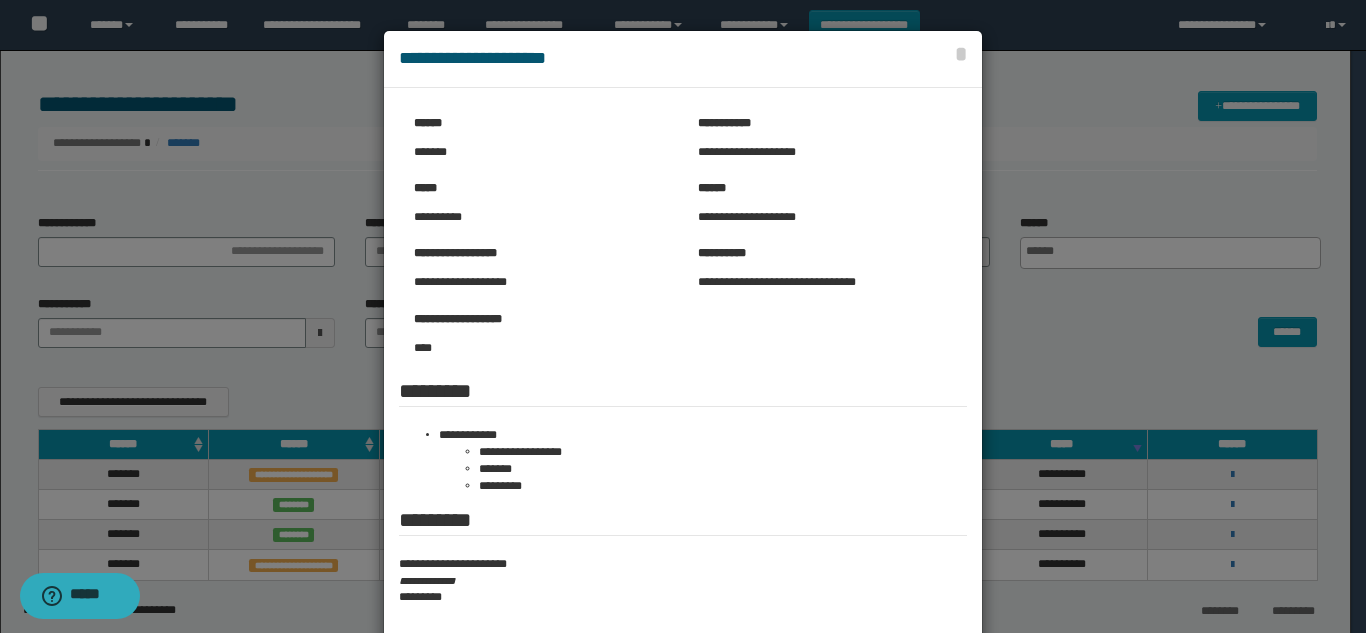 scroll, scrollTop: 100, scrollLeft: 0, axis: vertical 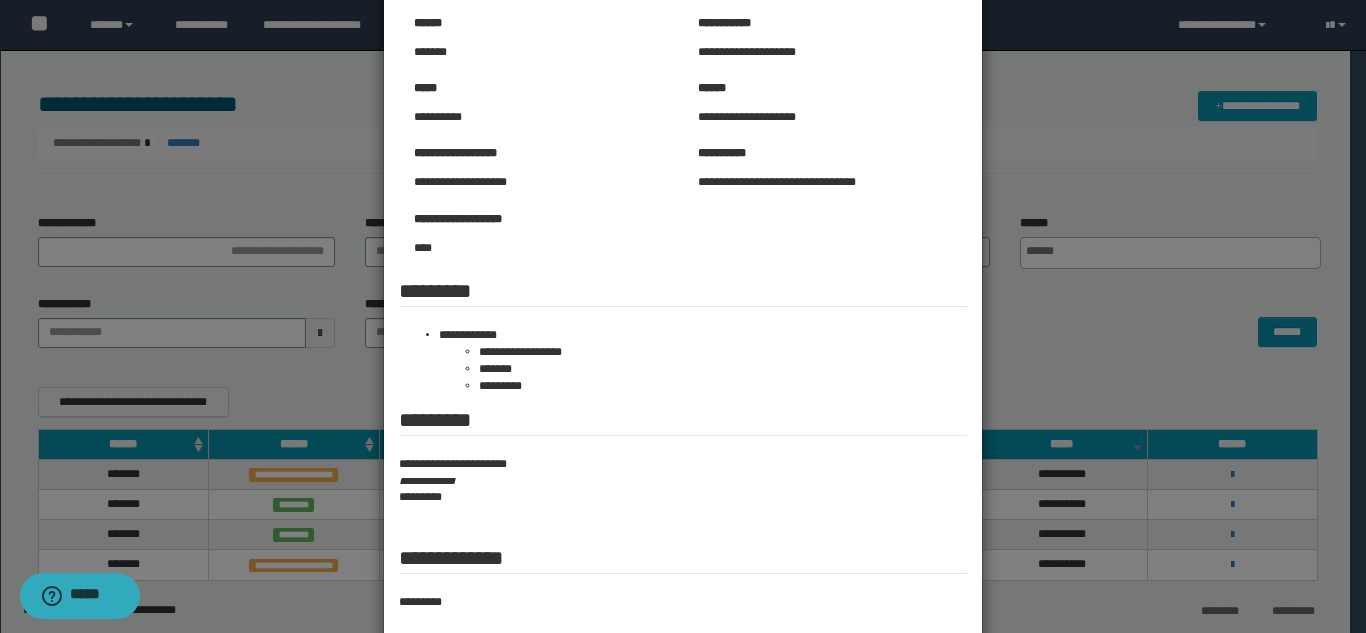 click at bounding box center (683, 314) 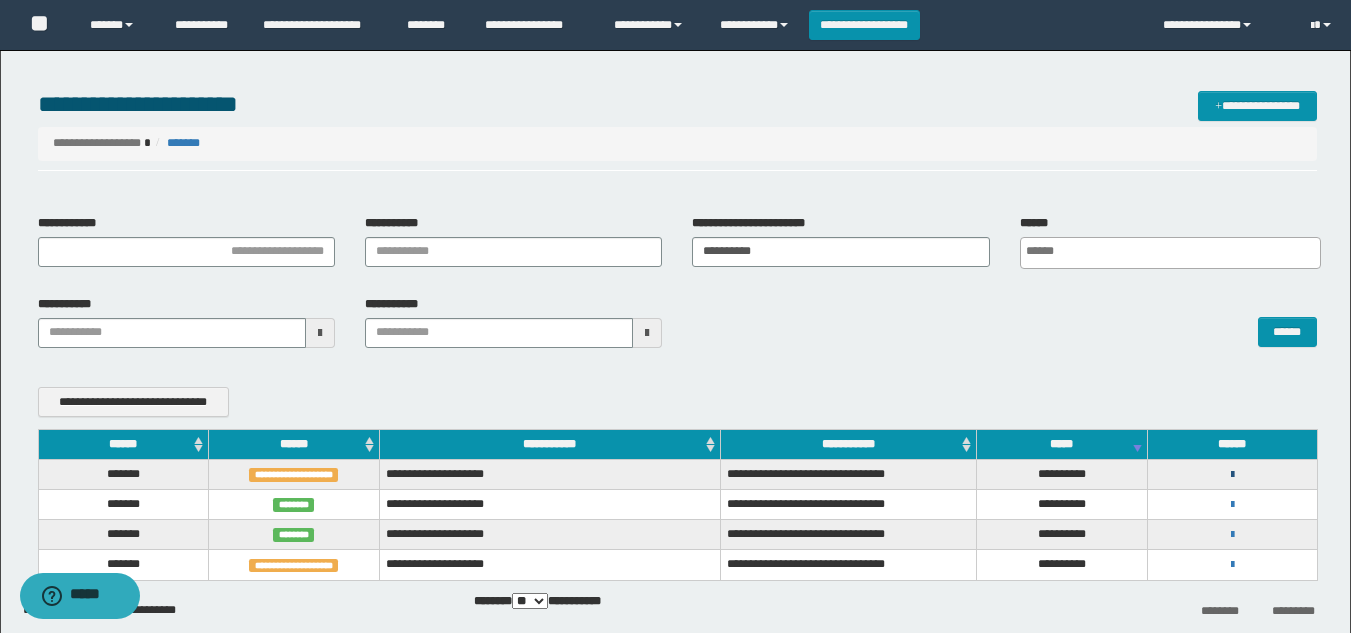 click at bounding box center [1232, 475] 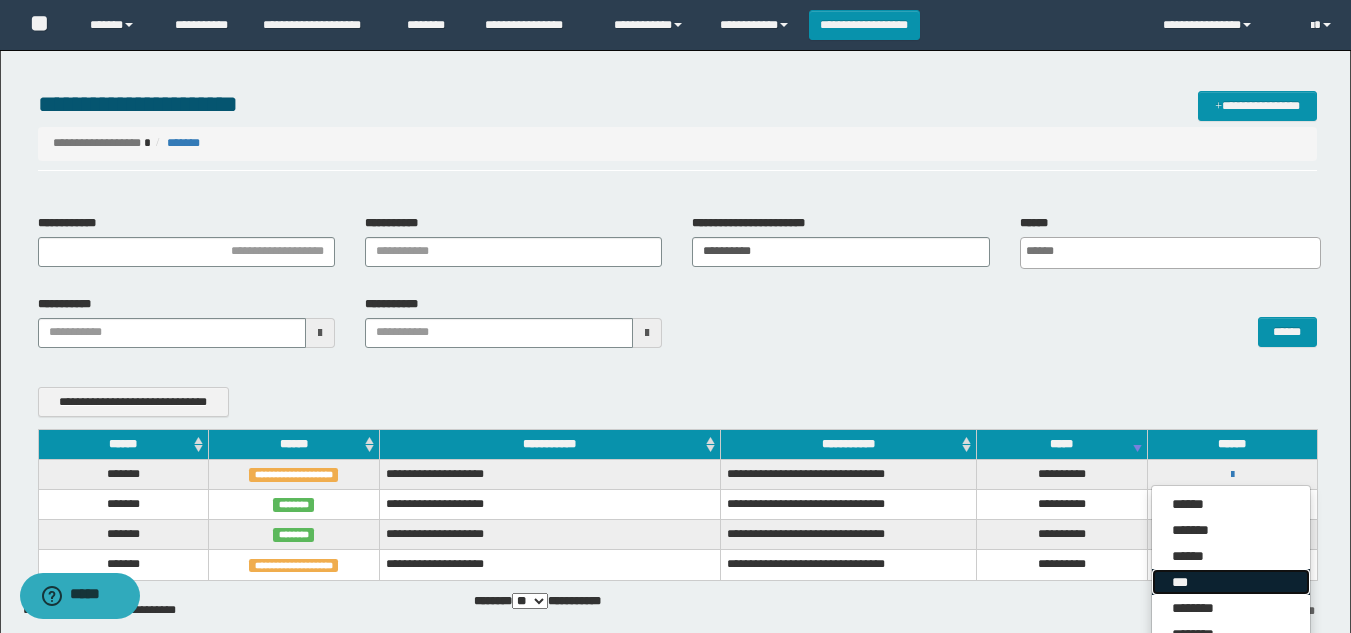click on "***" at bounding box center [1231, 582] 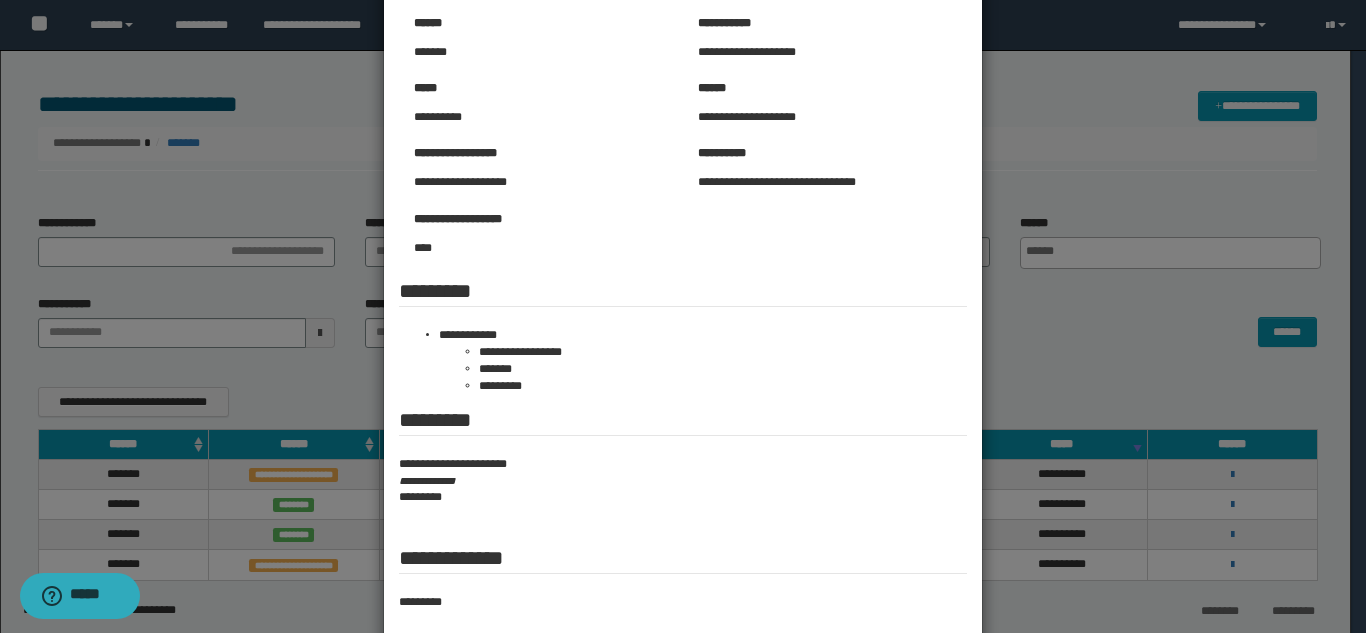 scroll, scrollTop: 0, scrollLeft: 0, axis: both 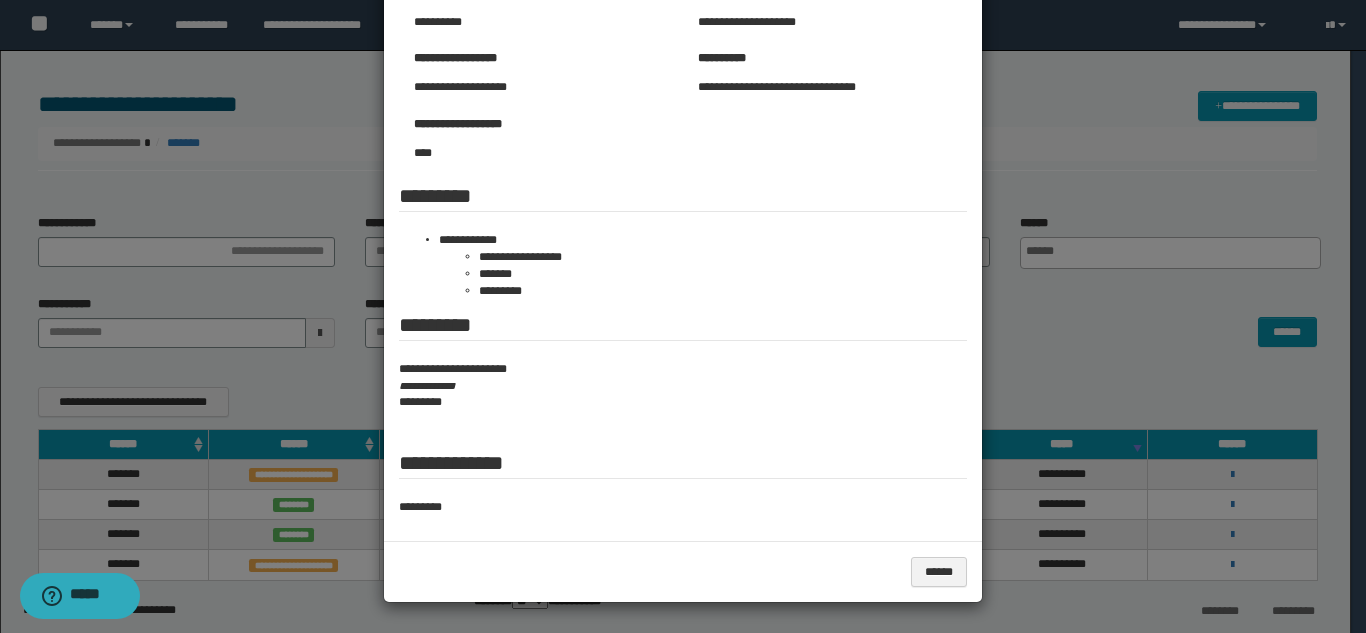 click at bounding box center [683, 219] 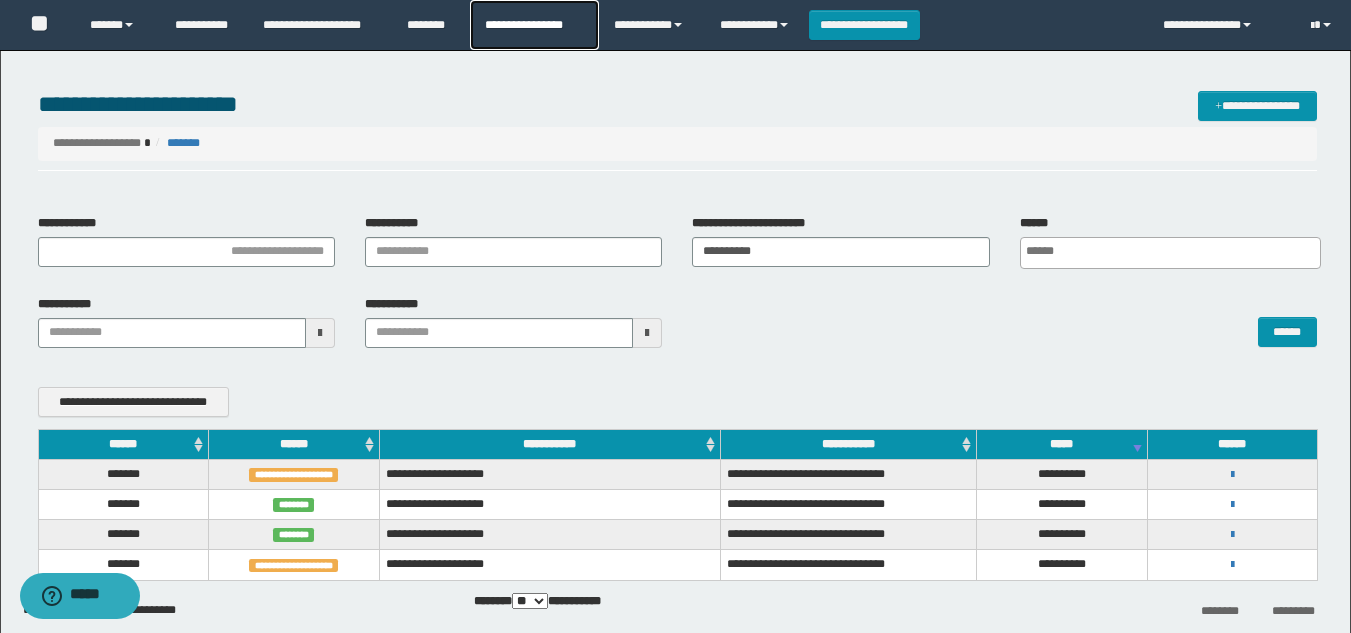 click on "**********" at bounding box center (534, 25) 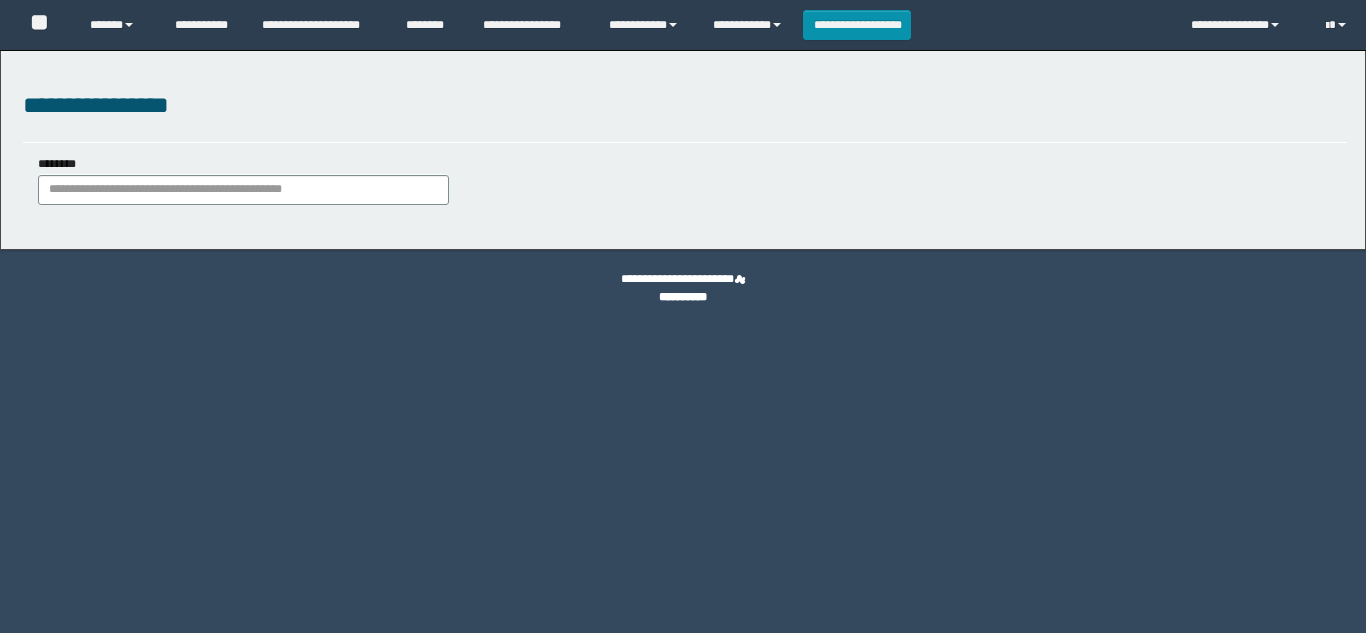 scroll, scrollTop: 0, scrollLeft: 0, axis: both 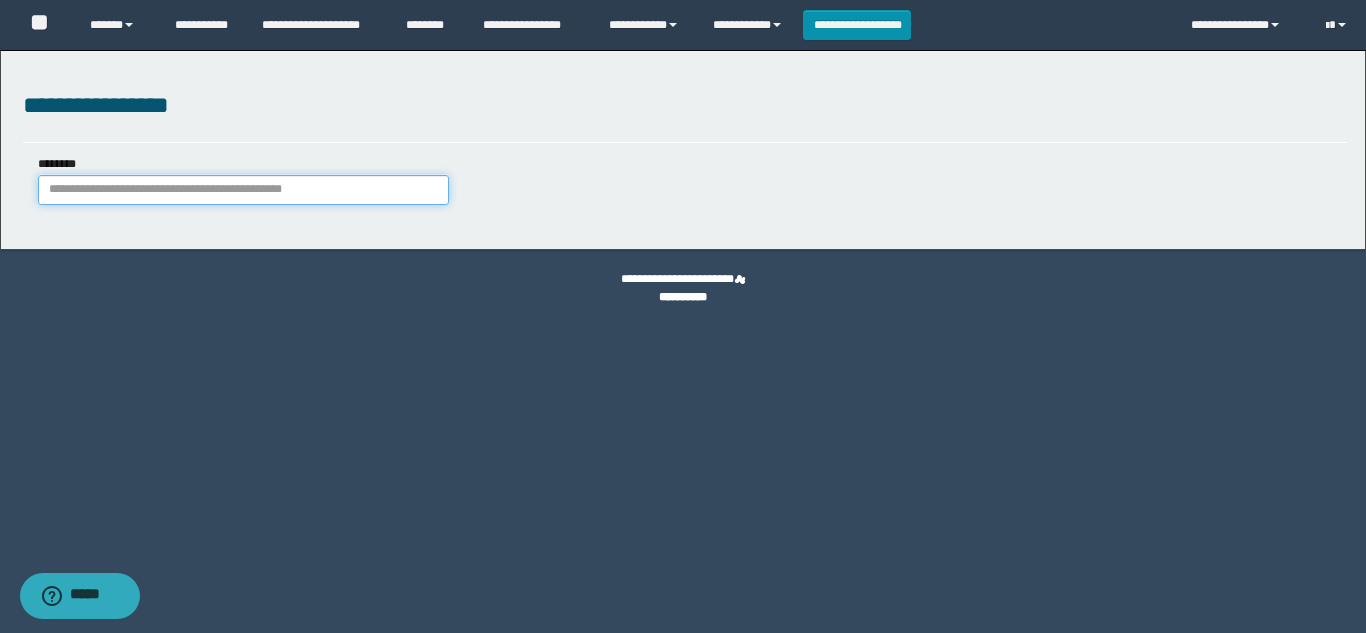 click on "********" at bounding box center [243, 190] 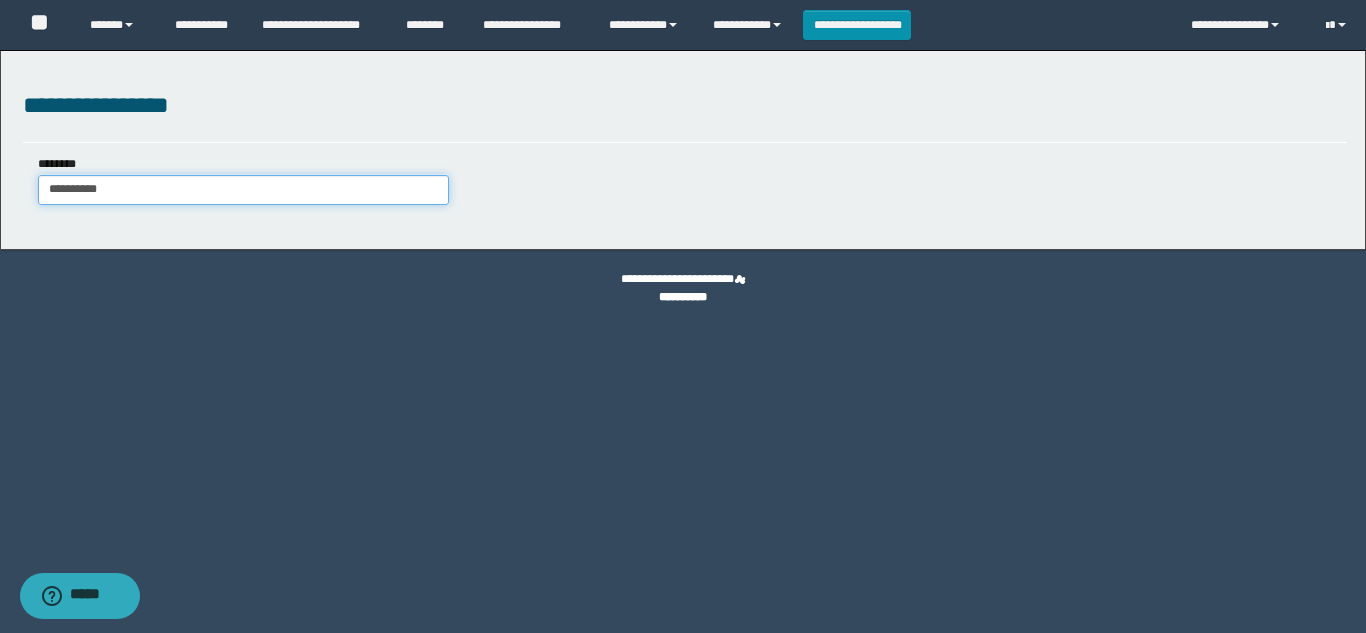type on "**********" 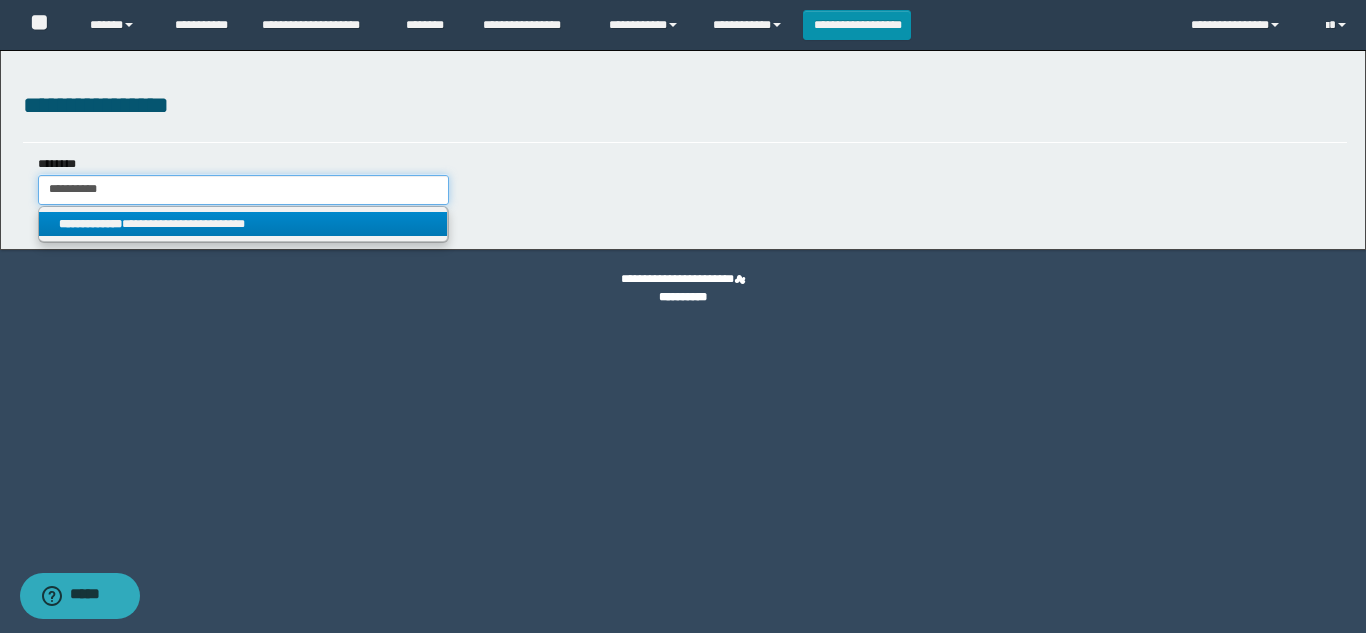 type on "**********" 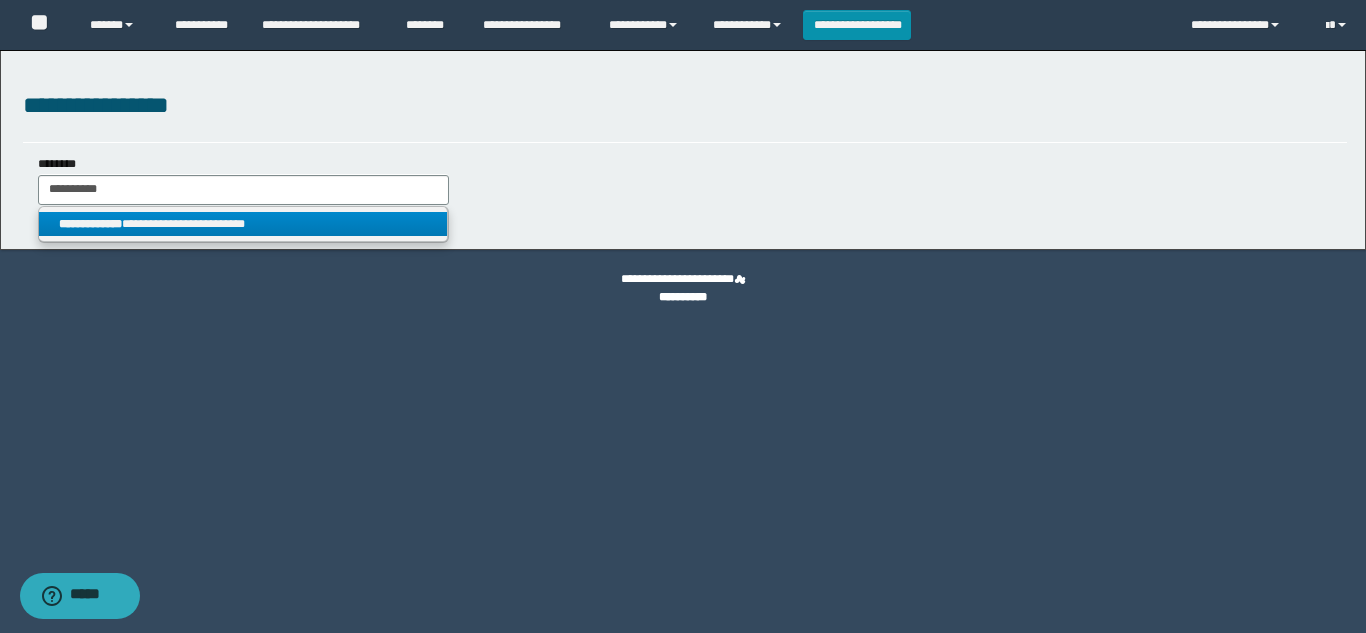 click on "**********" at bounding box center [243, 224] 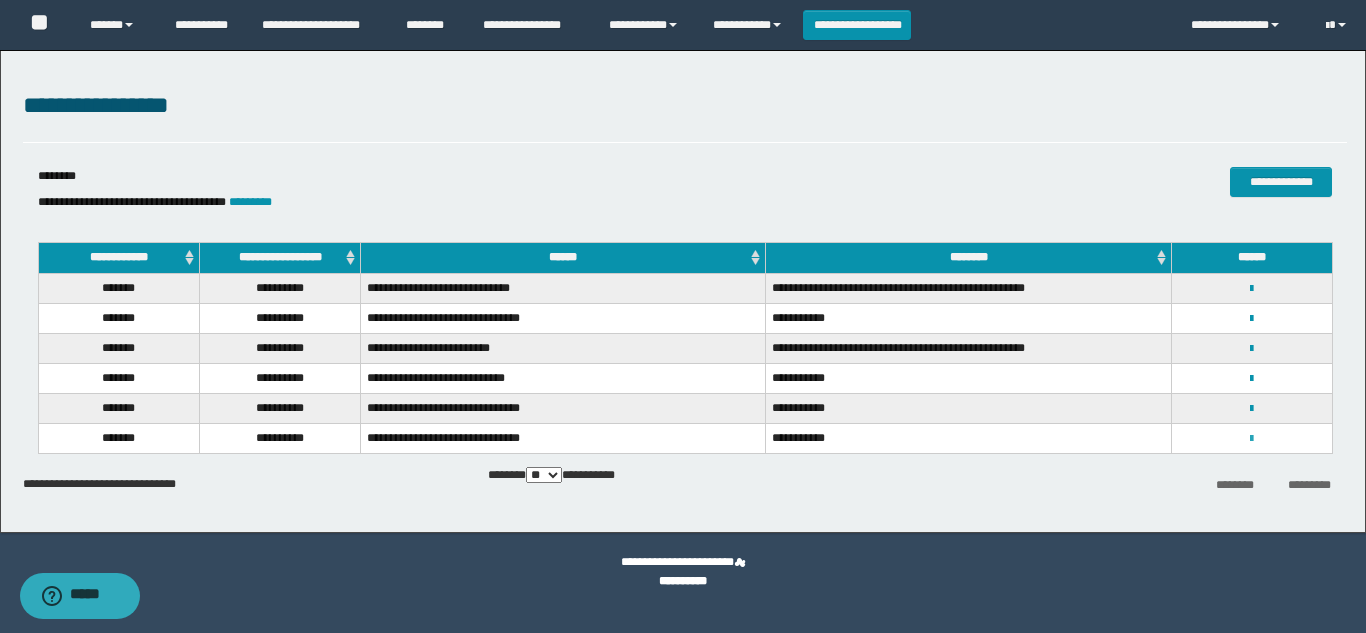 click at bounding box center (1251, 439) 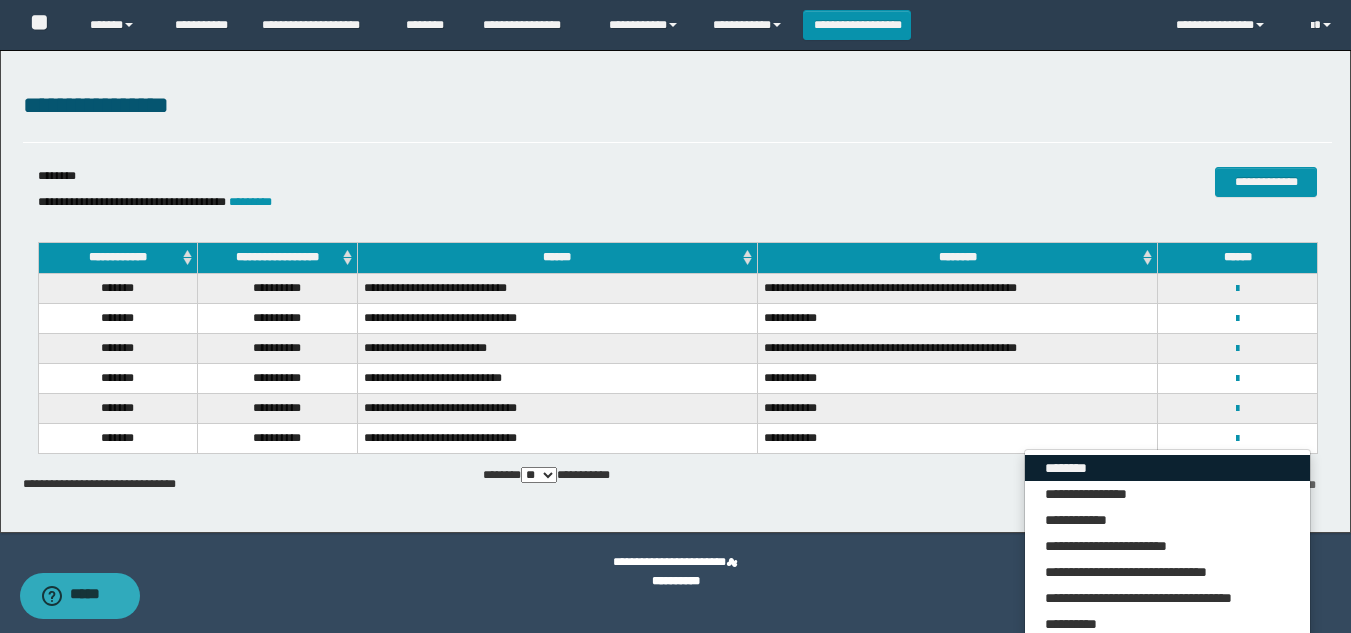 click on "********" at bounding box center (1167, 468) 